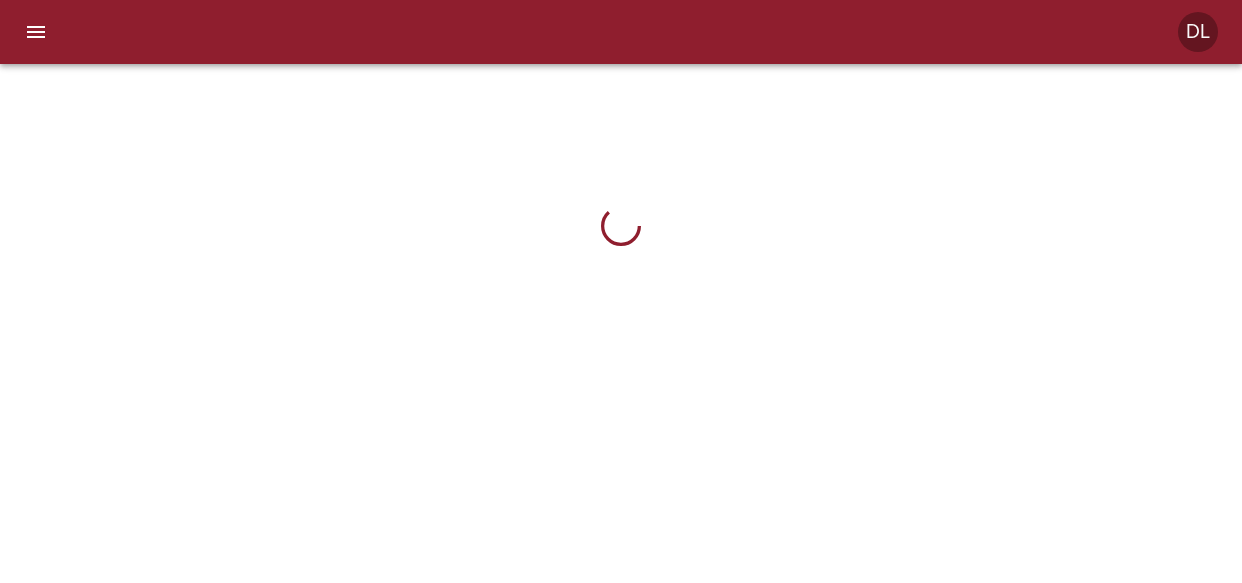 scroll, scrollTop: 0, scrollLeft: 0, axis: both 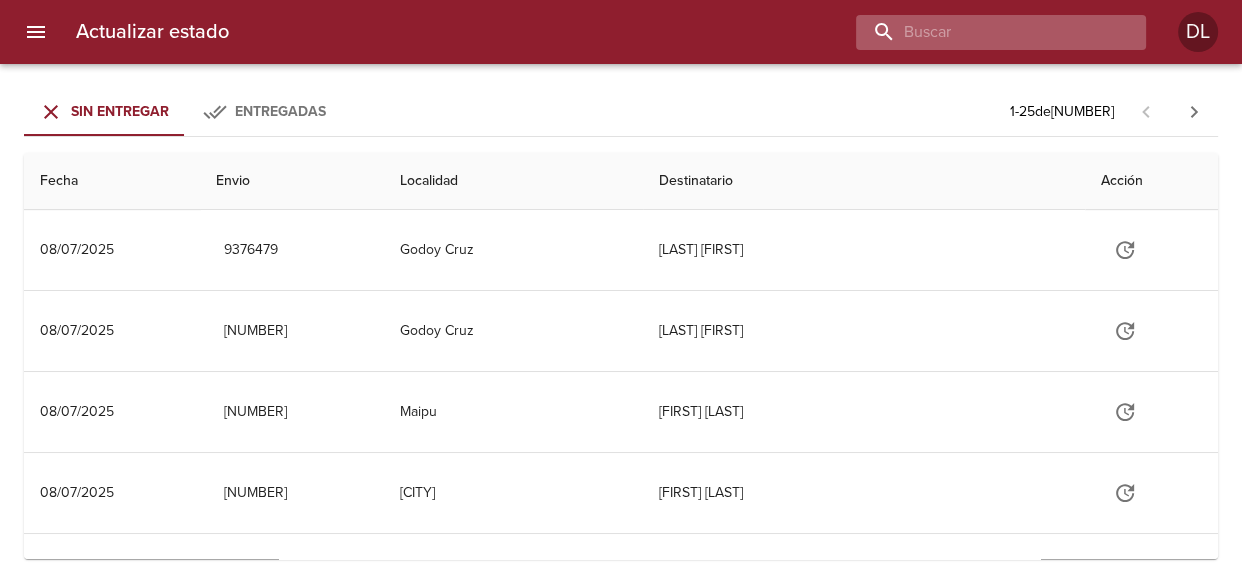 click at bounding box center (984, 32) 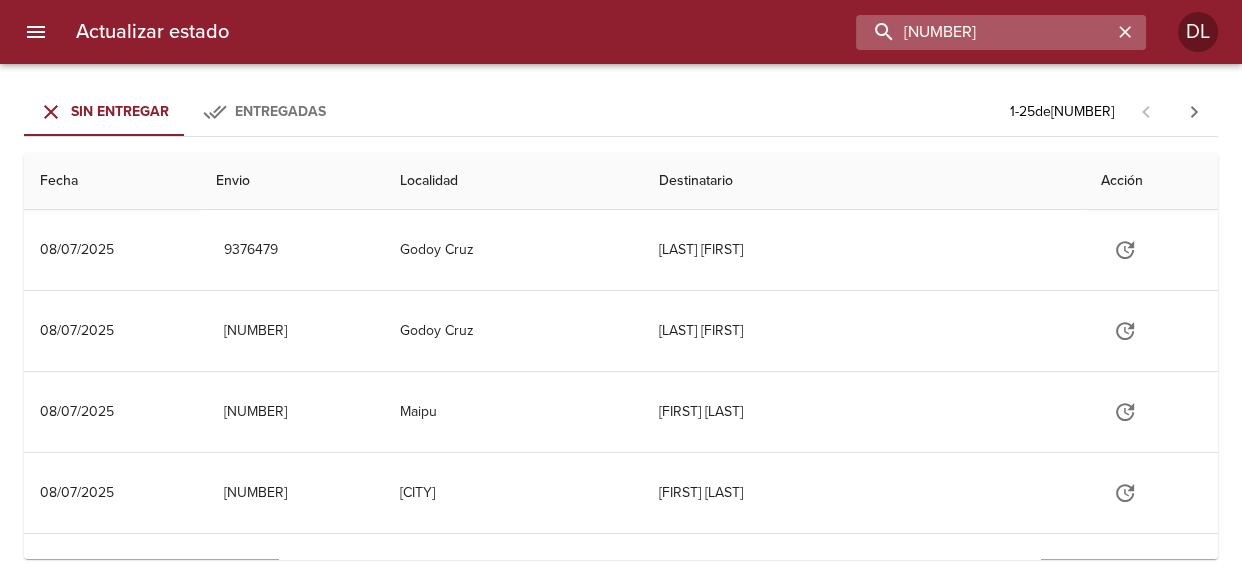 type on "9321250" 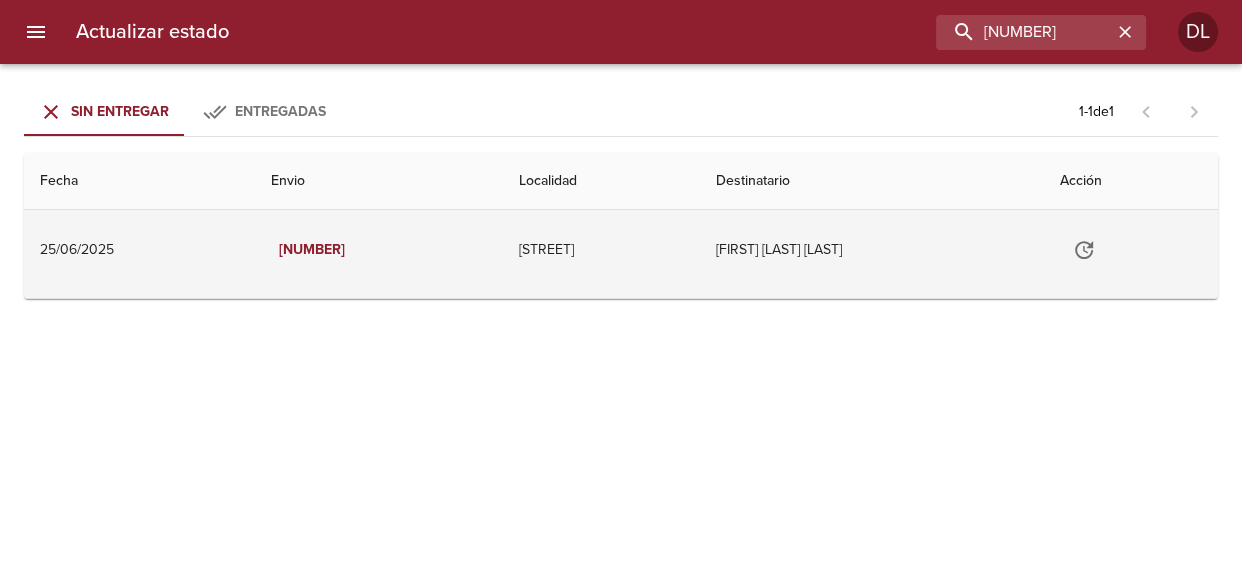 click at bounding box center (1084, 250) 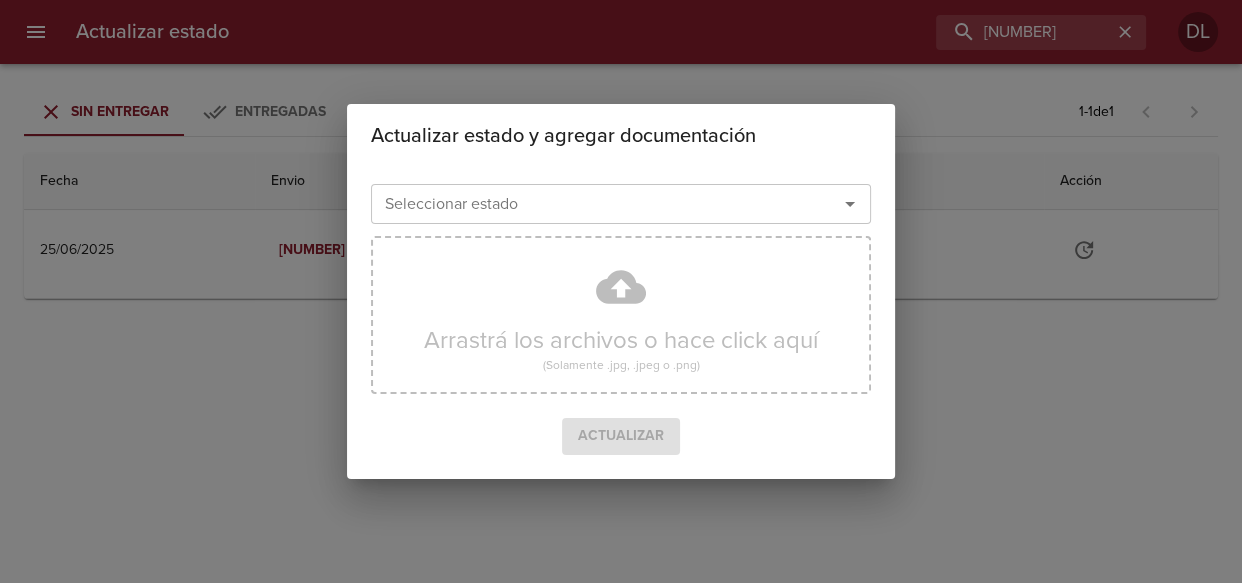 click at bounding box center (850, 204) 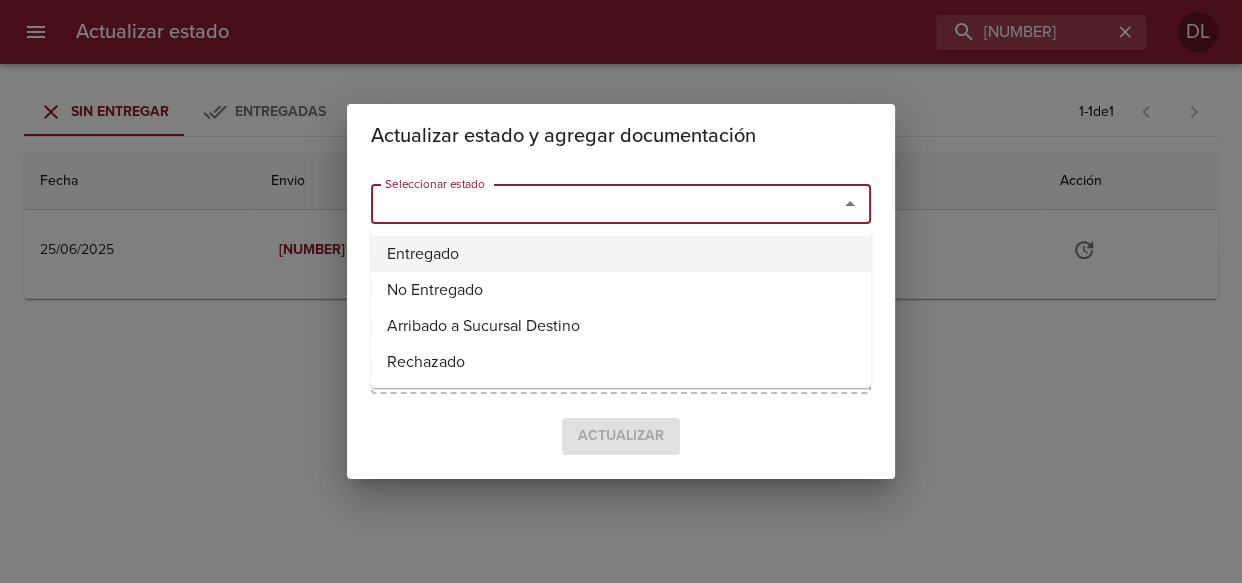 click on "Entregado" at bounding box center [621, 254] 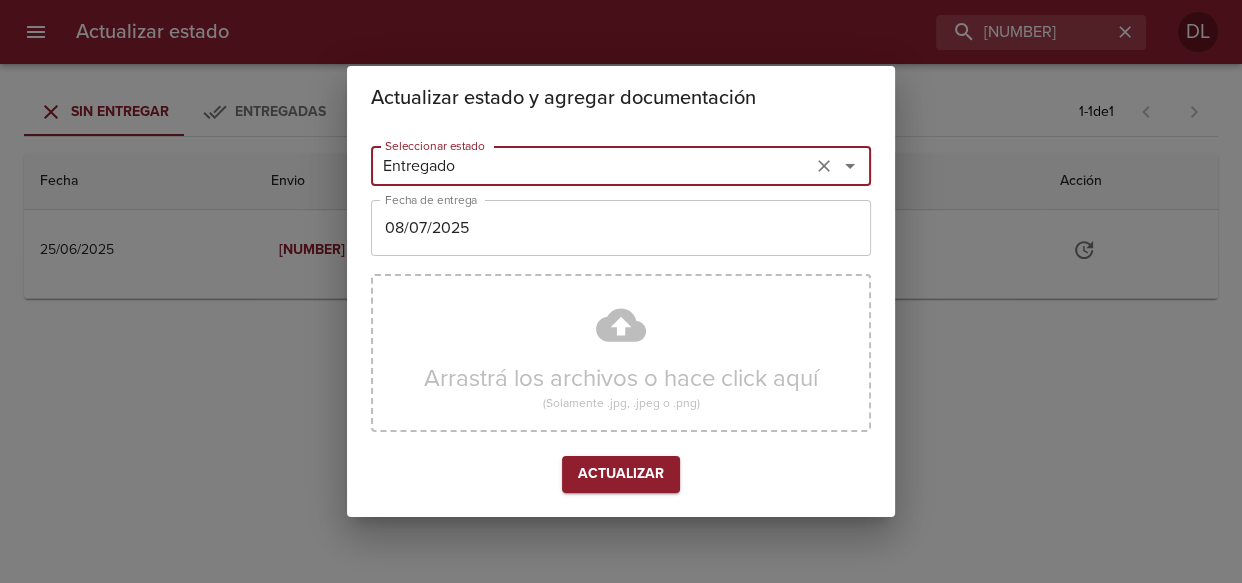 click on "08/07/2025" at bounding box center [591, 166] 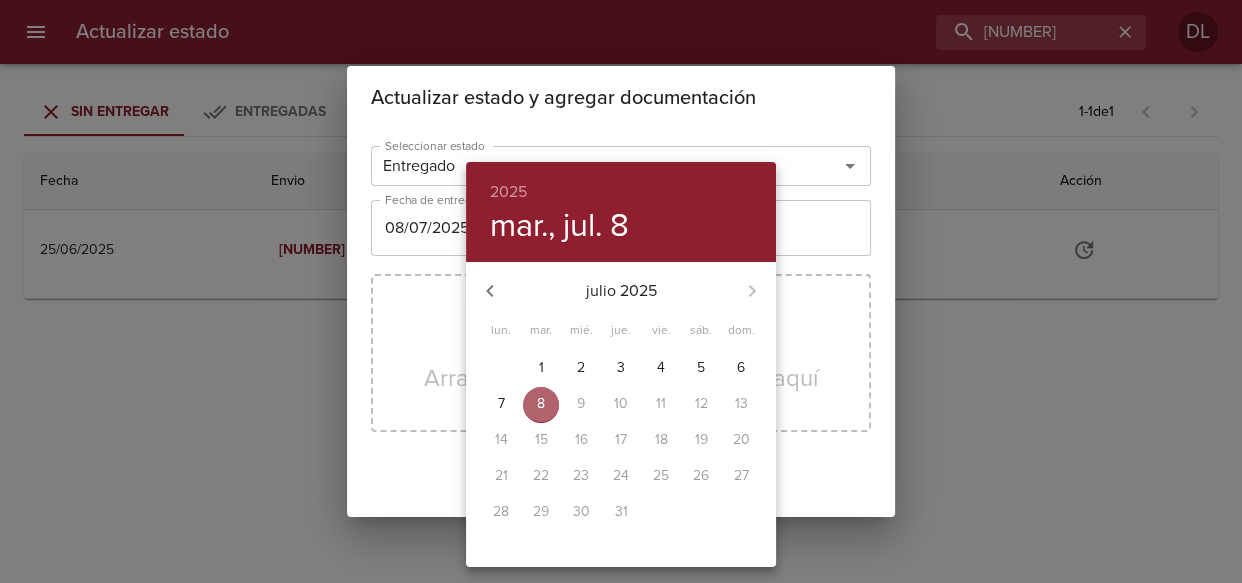 click on "8" at bounding box center [541, 404] 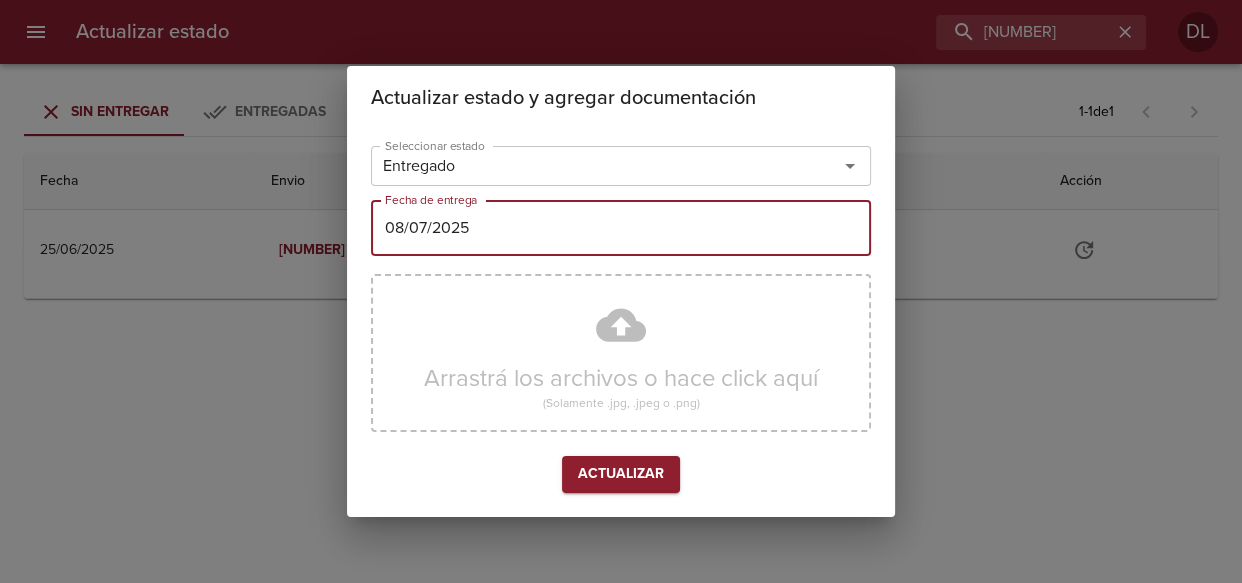 click on "Actualizar" at bounding box center [621, 474] 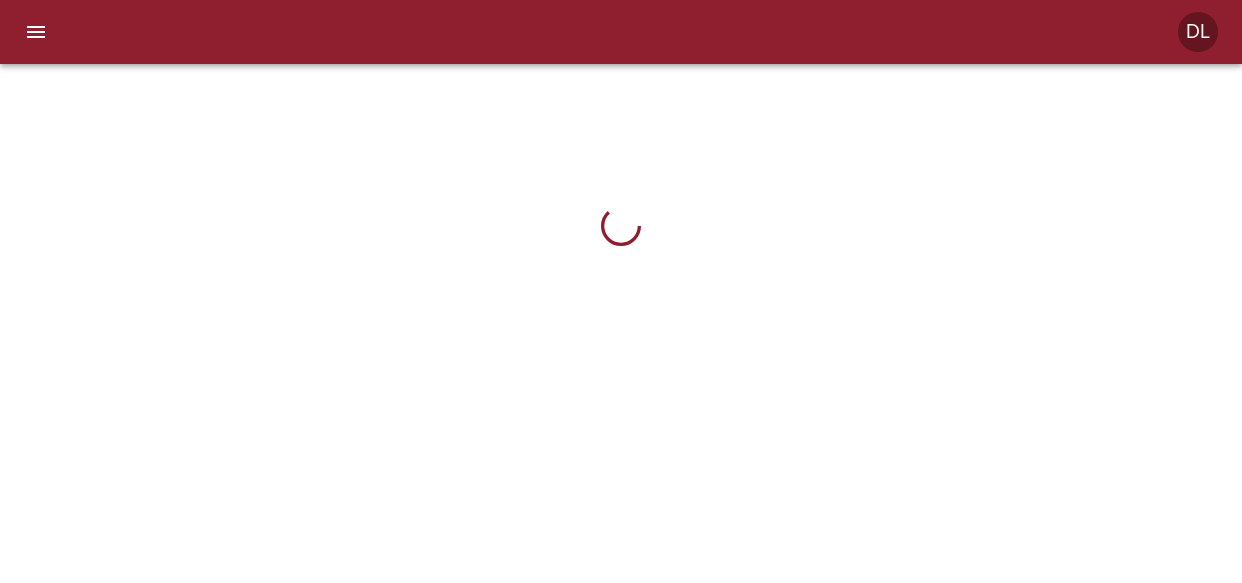 scroll, scrollTop: 0, scrollLeft: 0, axis: both 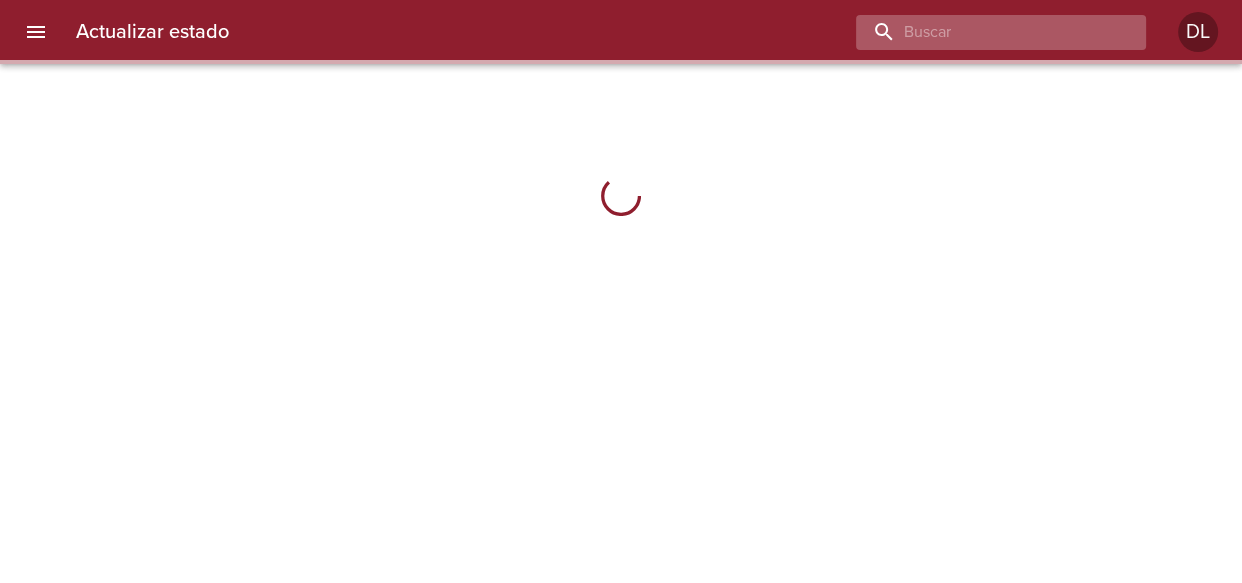 click at bounding box center (984, 32) 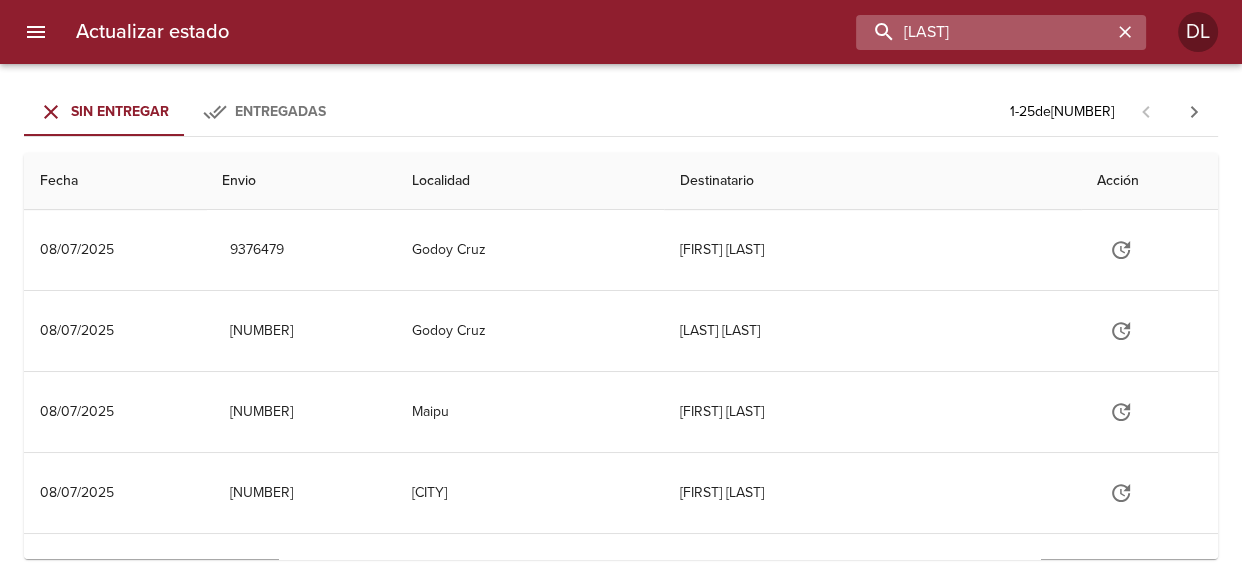 type on "MARTIN OLMEDO" 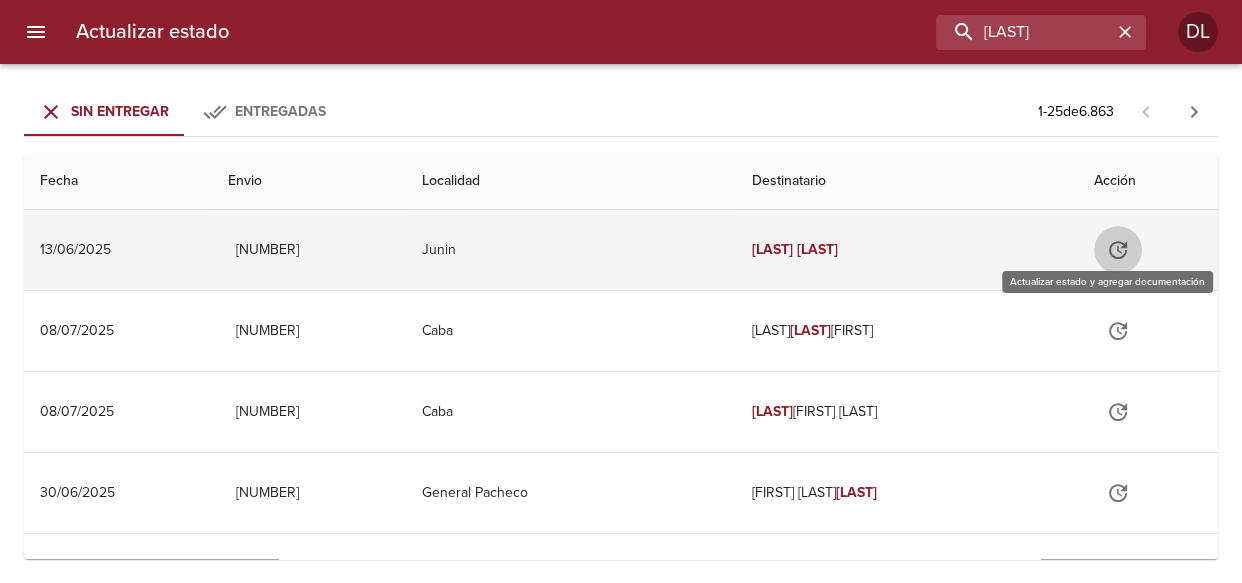 click at bounding box center (1118, 250) 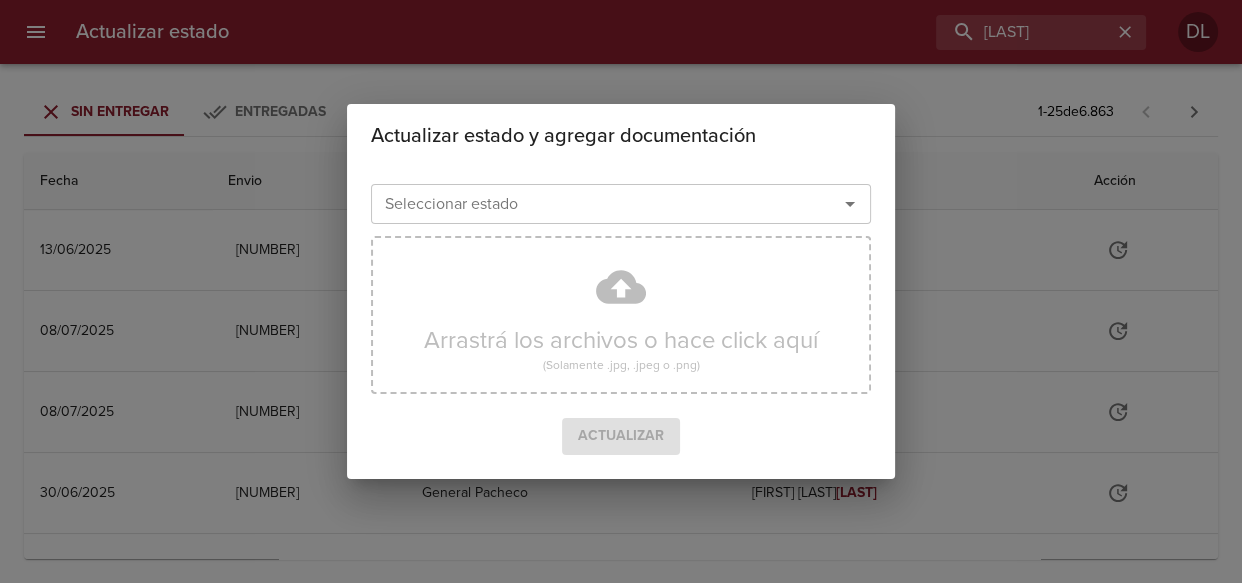 click at bounding box center [850, 204] 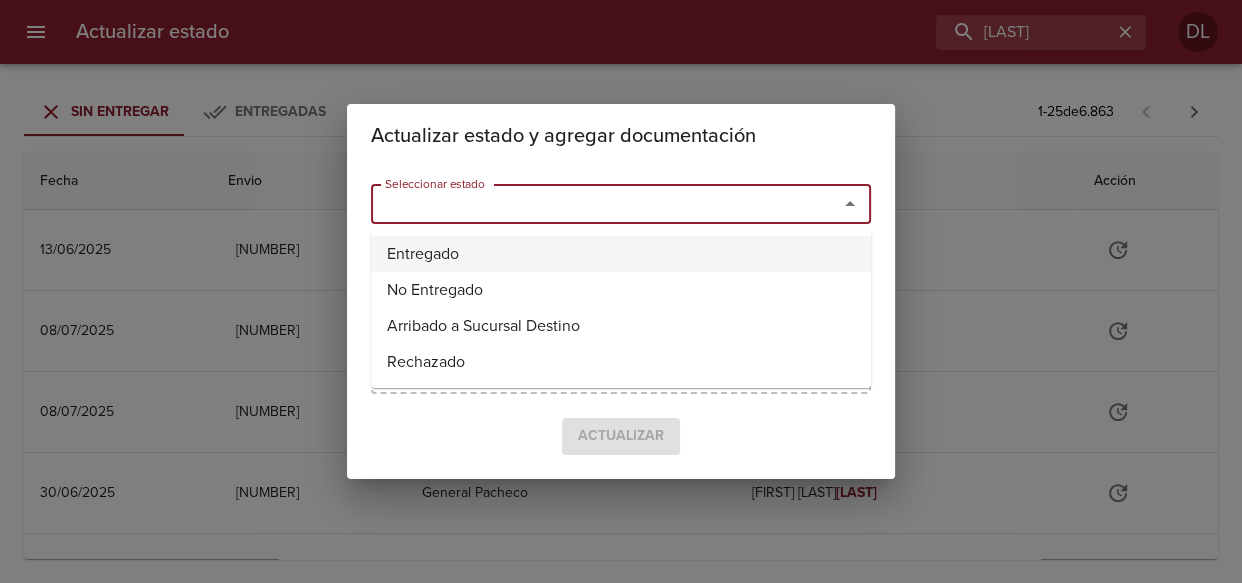 click on "Entregado" at bounding box center (621, 254) 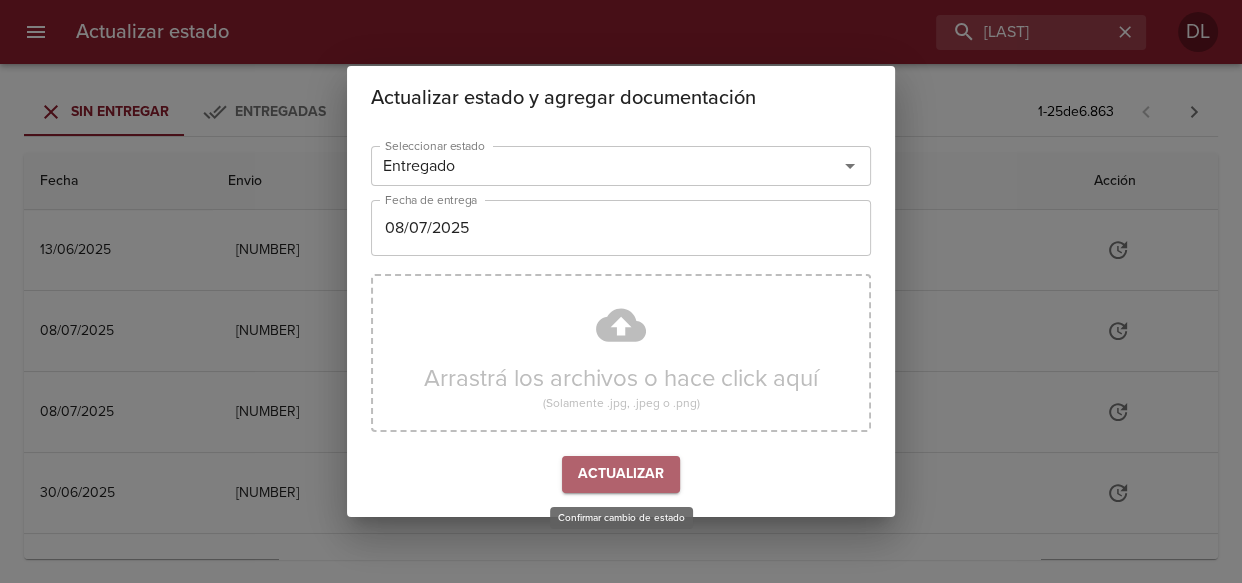 click on "Actualizar" at bounding box center (621, 474) 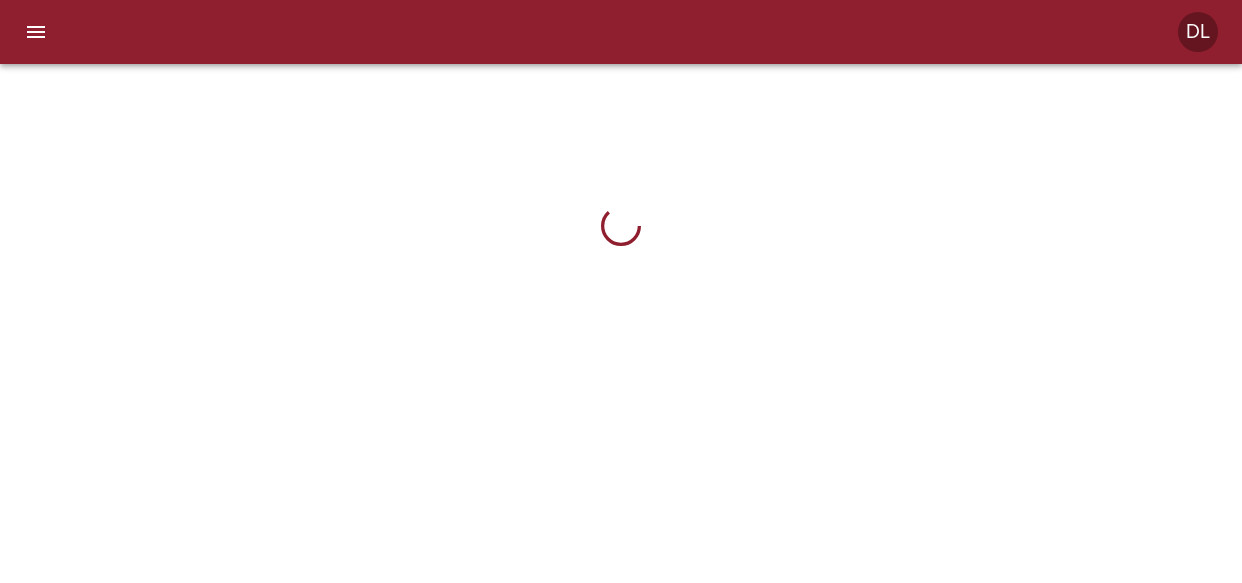 scroll, scrollTop: 0, scrollLeft: 0, axis: both 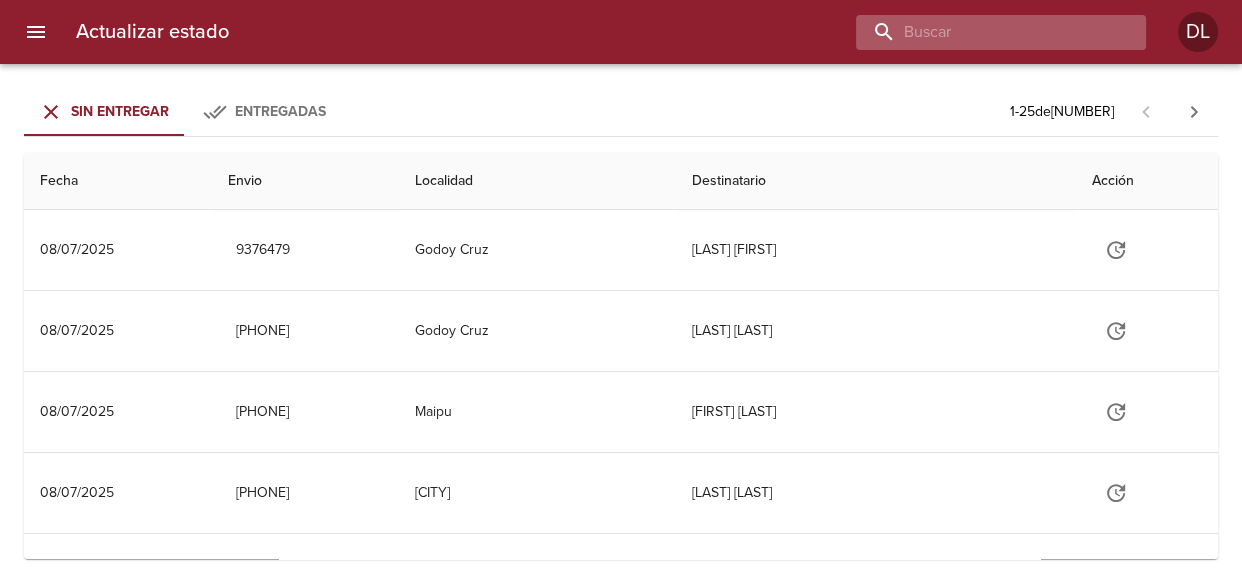 click at bounding box center (984, 32) 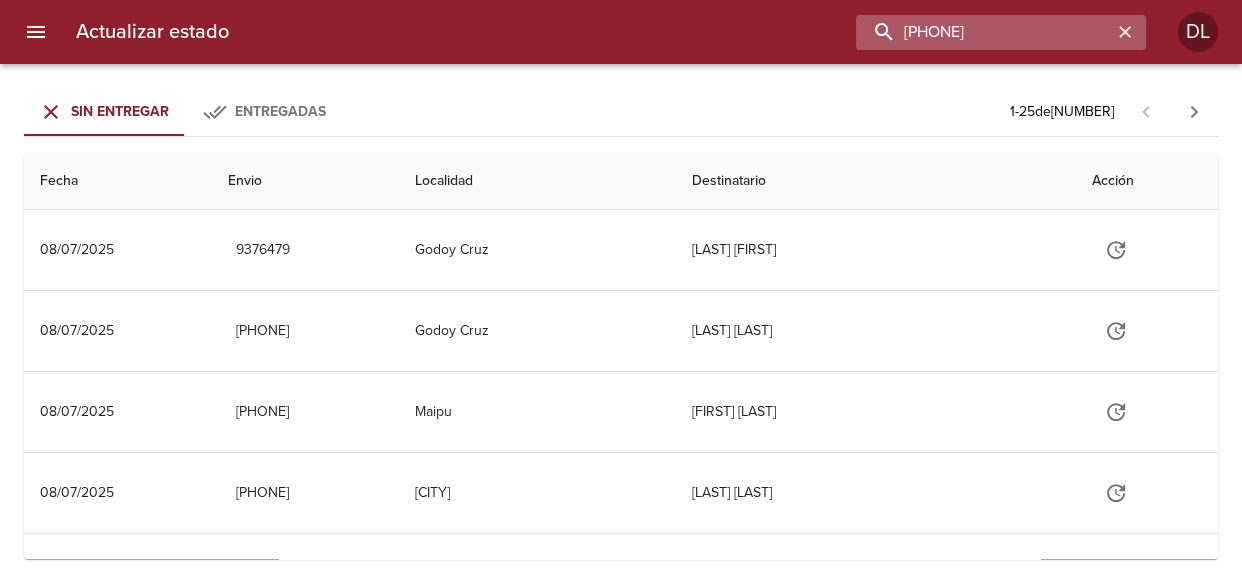 type on "[PHONE]" 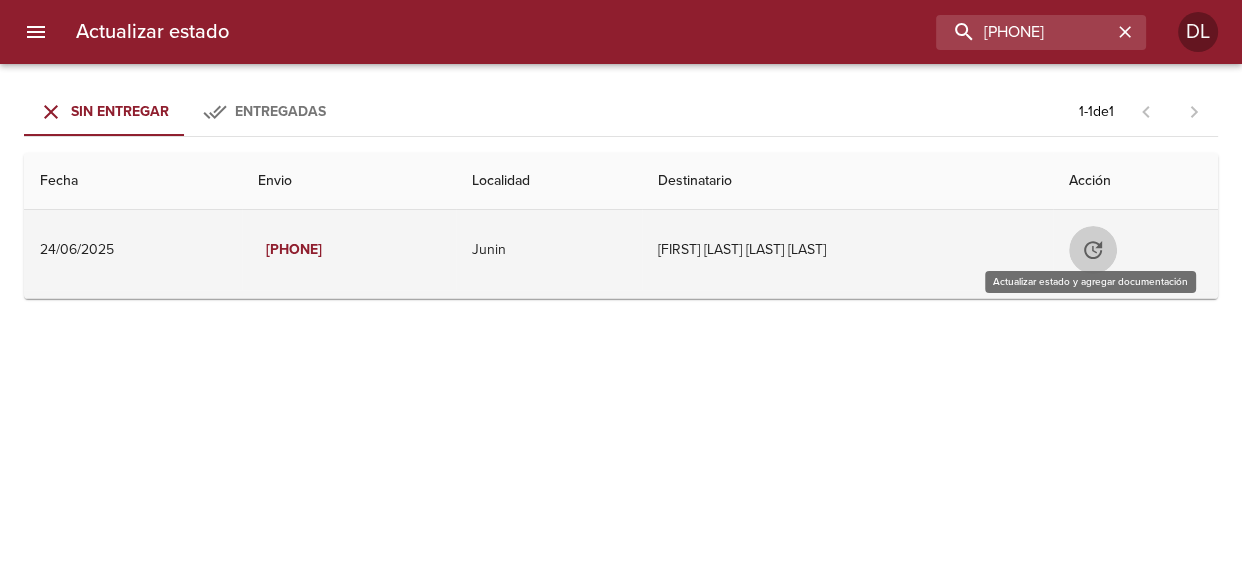 click at bounding box center [1093, 250] 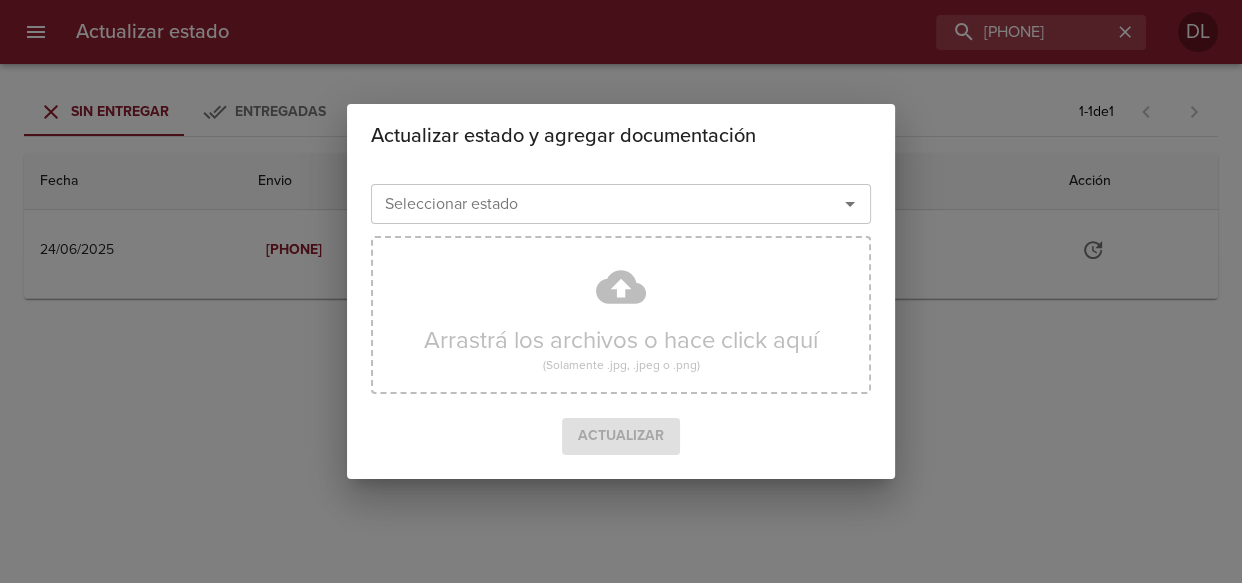 drag, startPoint x: 853, startPoint y: 200, endPoint x: 840, endPoint y: 214, distance: 19.104973 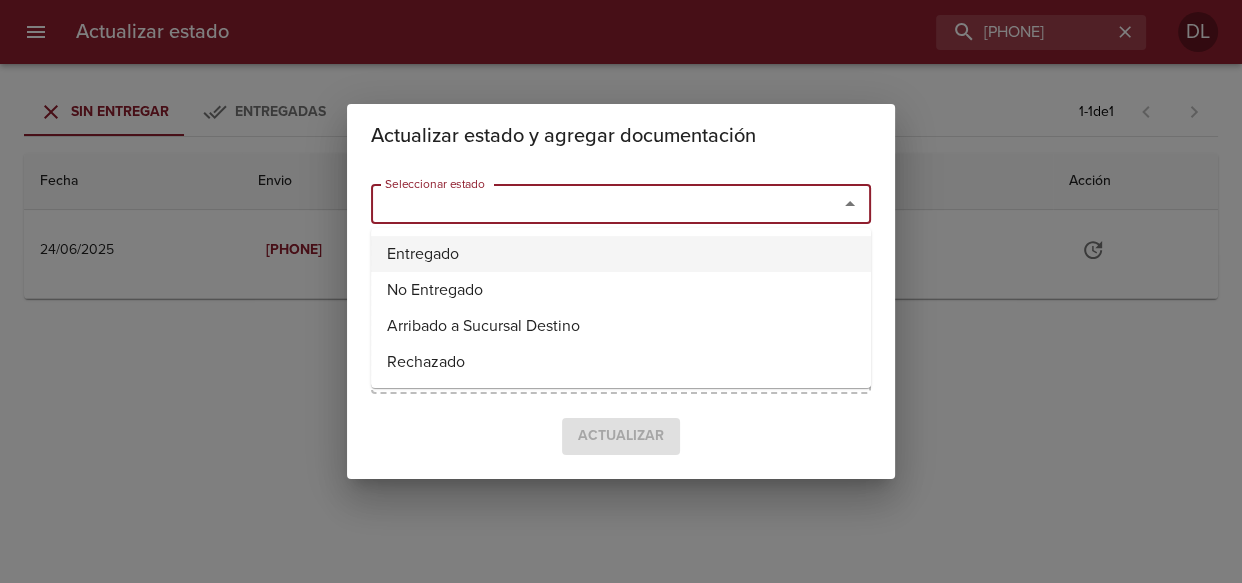 click on "Entregado" at bounding box center (621, 254) 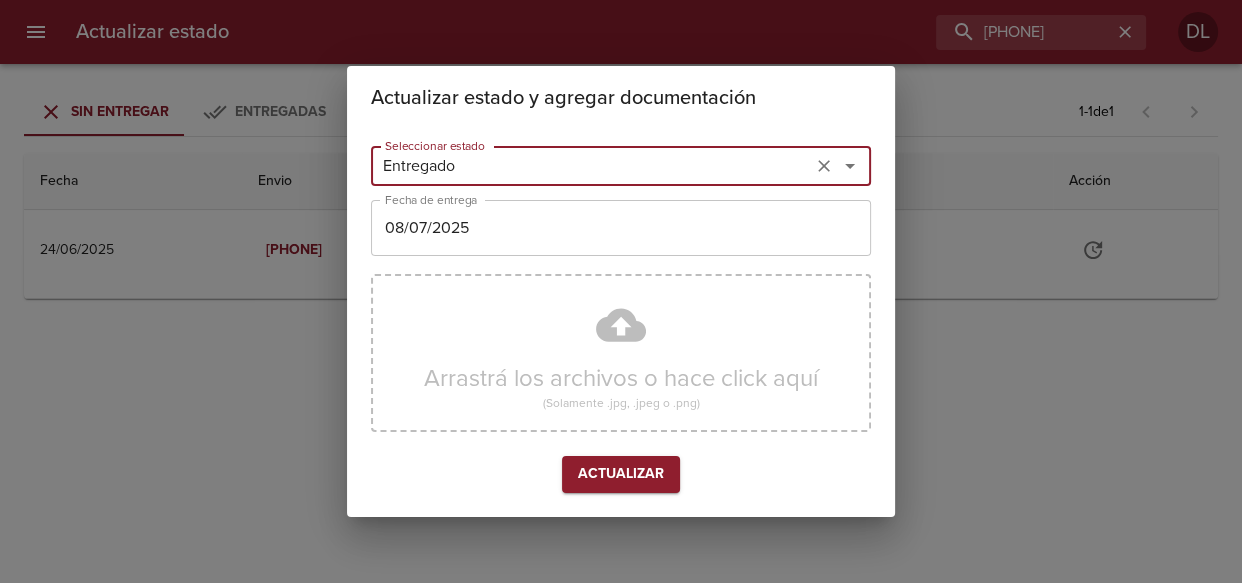 click on "Actualizar" at bounding box center [621, 474] 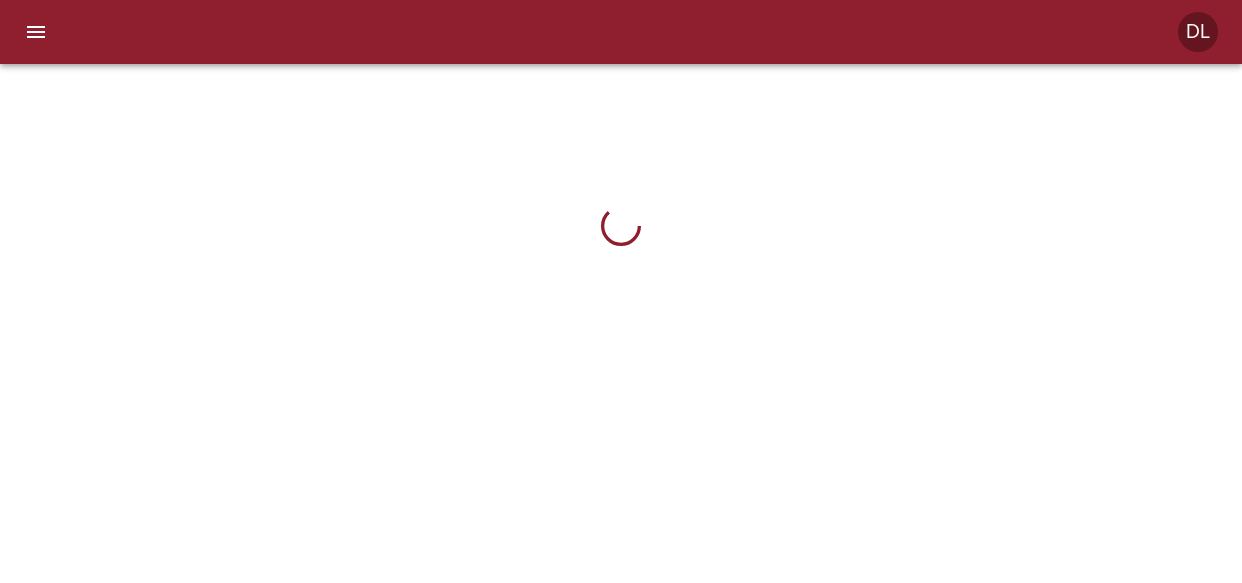 scroll, scrollTop: 0, scrollLeft: 0, axis: both 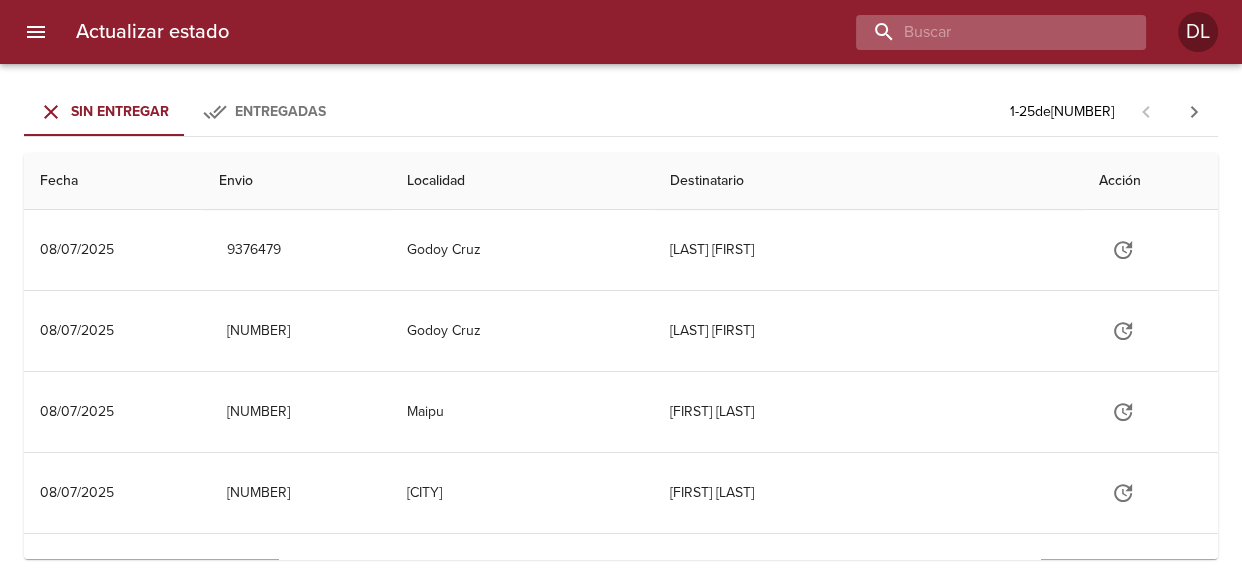 click at bounding box center [984, 32] 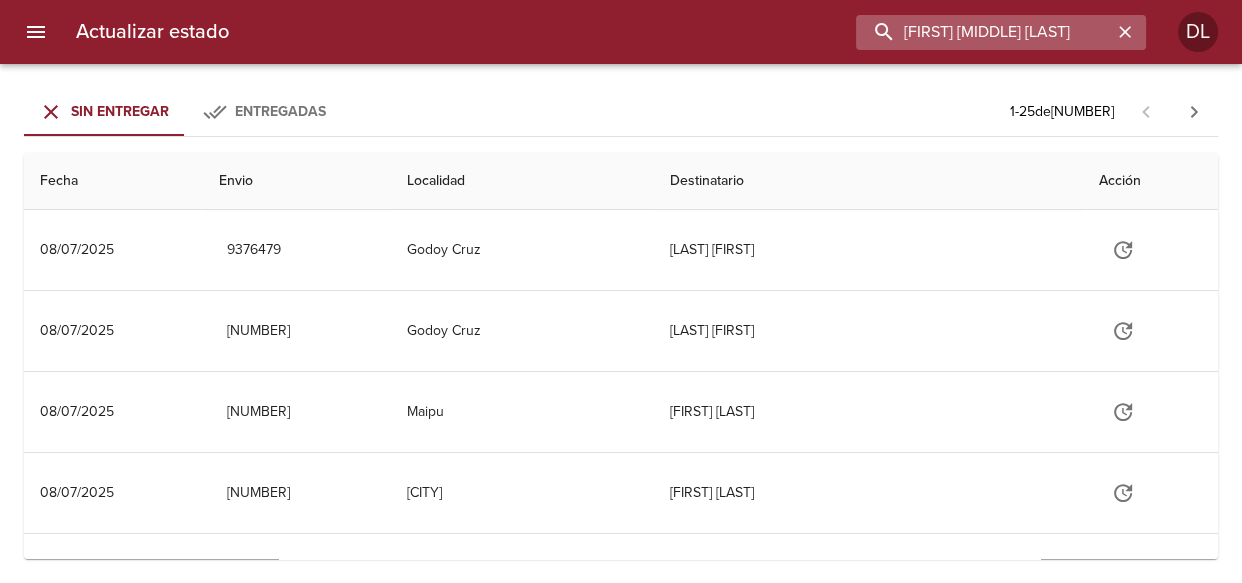 type on "[FIRST] [MIDDLE] [LAST]" 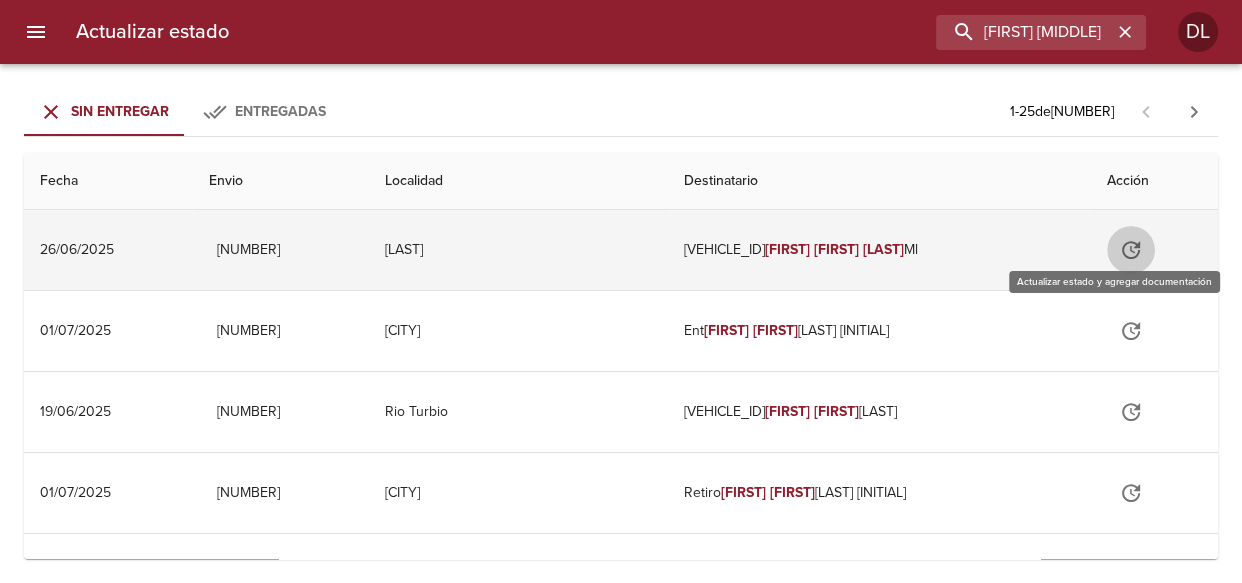 click at bounding box center [1131, 250] 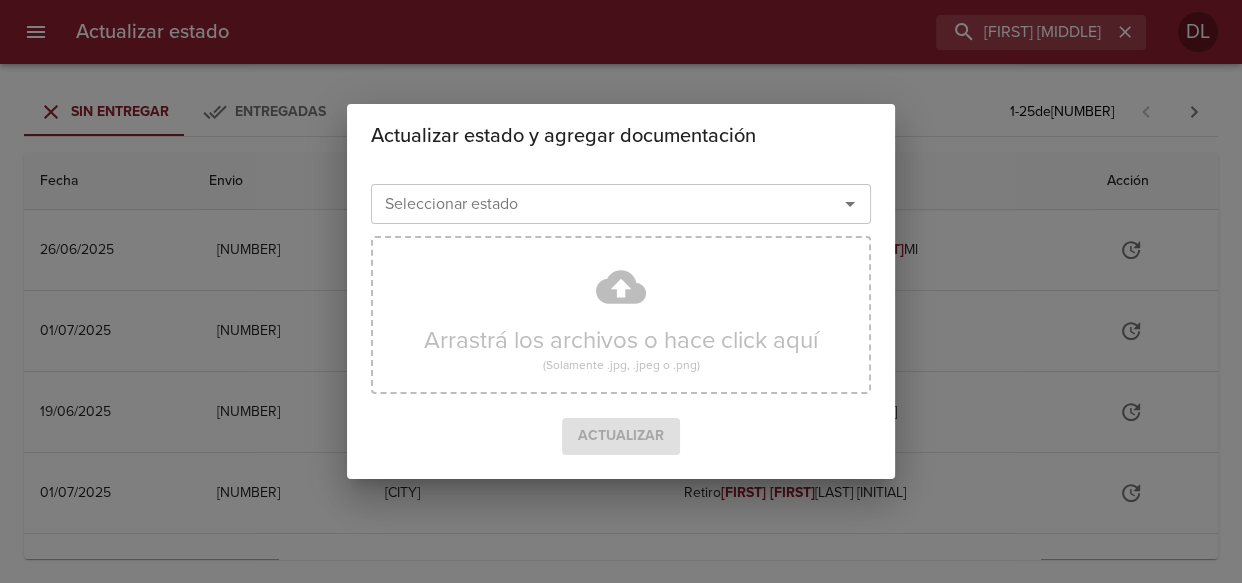 click at bounding box center [850, 204] 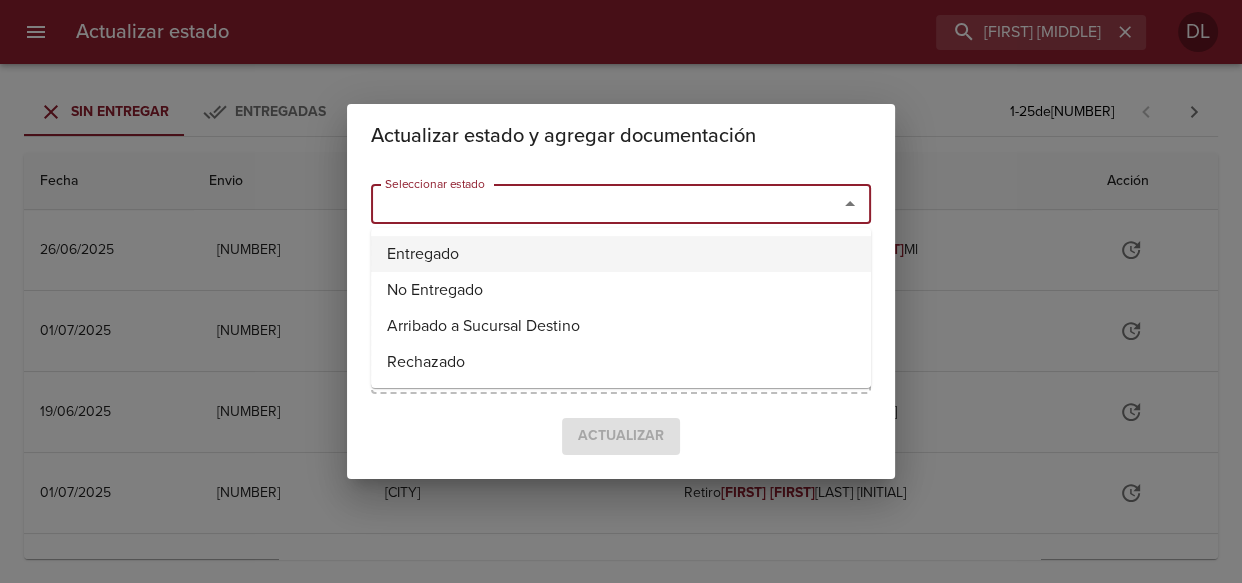 click on "Entregado" at bounding box center [621, 254] 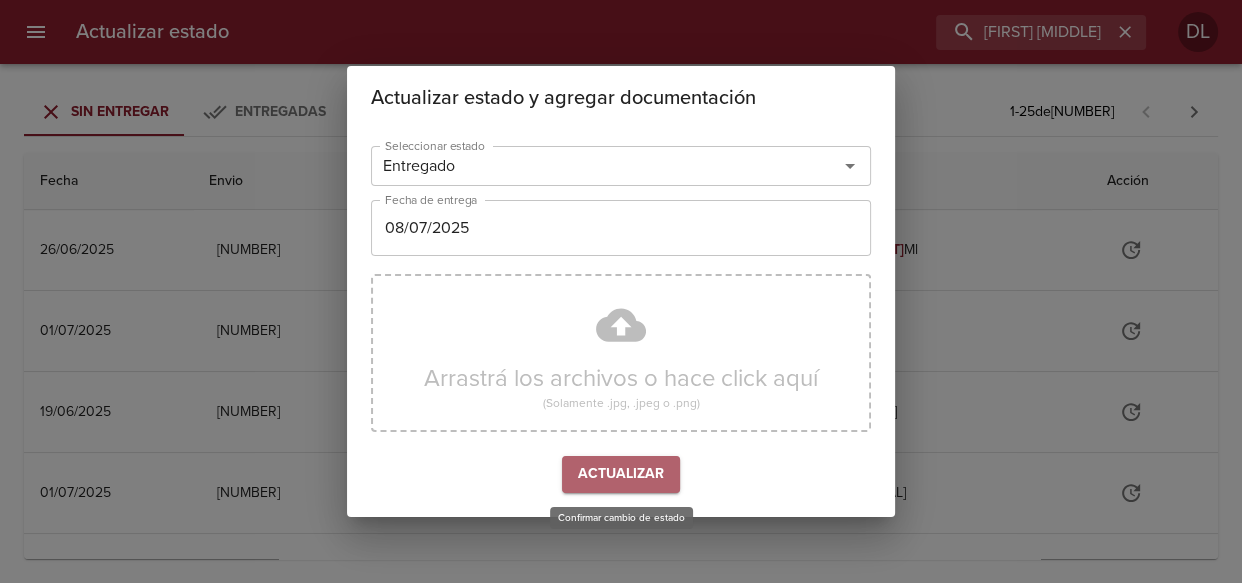 click on "Actualizar" at bounding box center [621, 474] 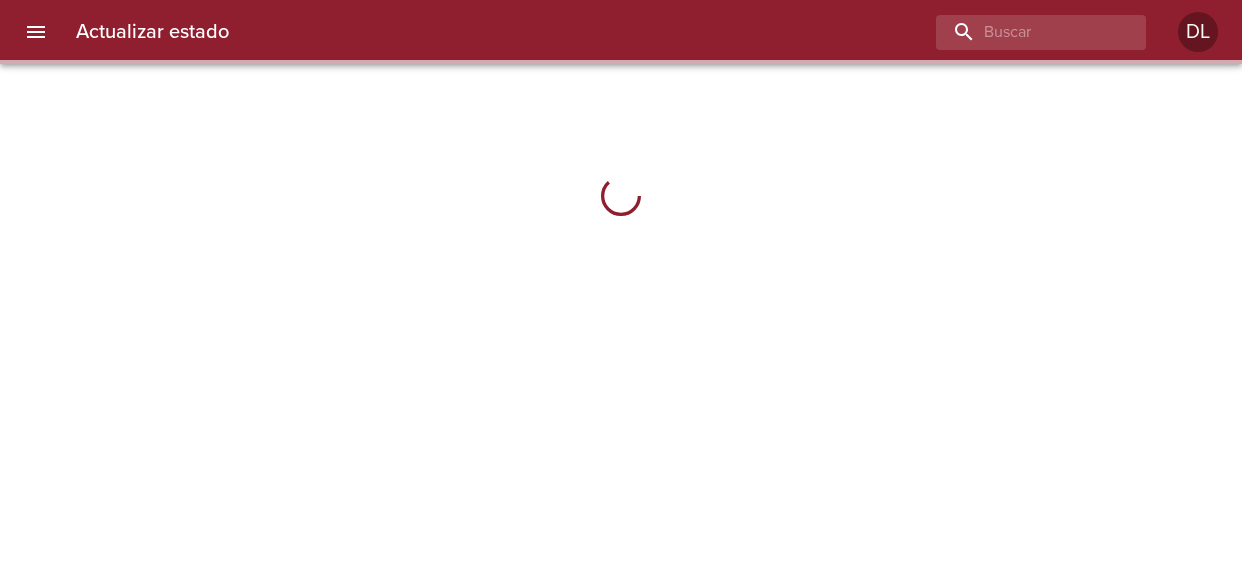 scroll, scrollTop: 0, scrollLeft: 0, axis: both 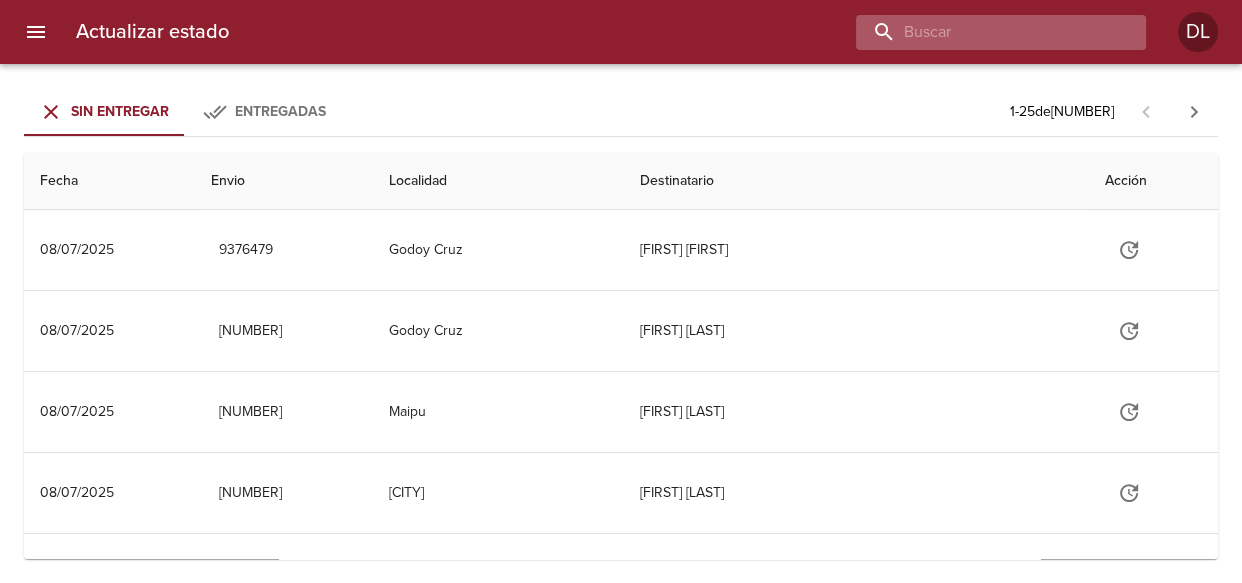 click at bounding box center (984, 32) 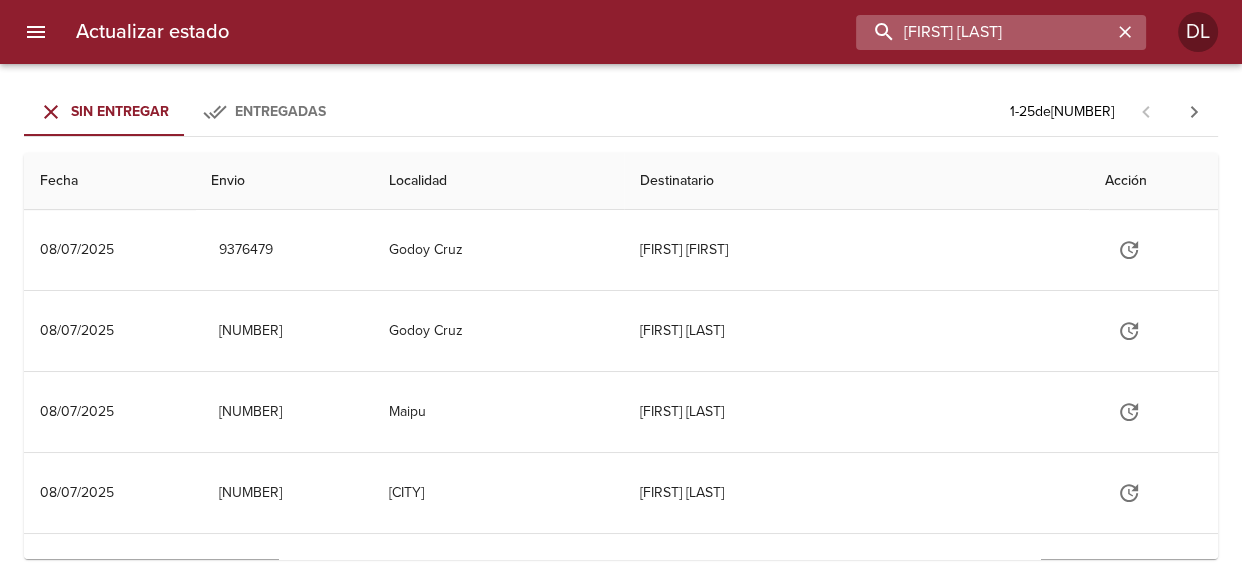type on "VANESA TONIONI" 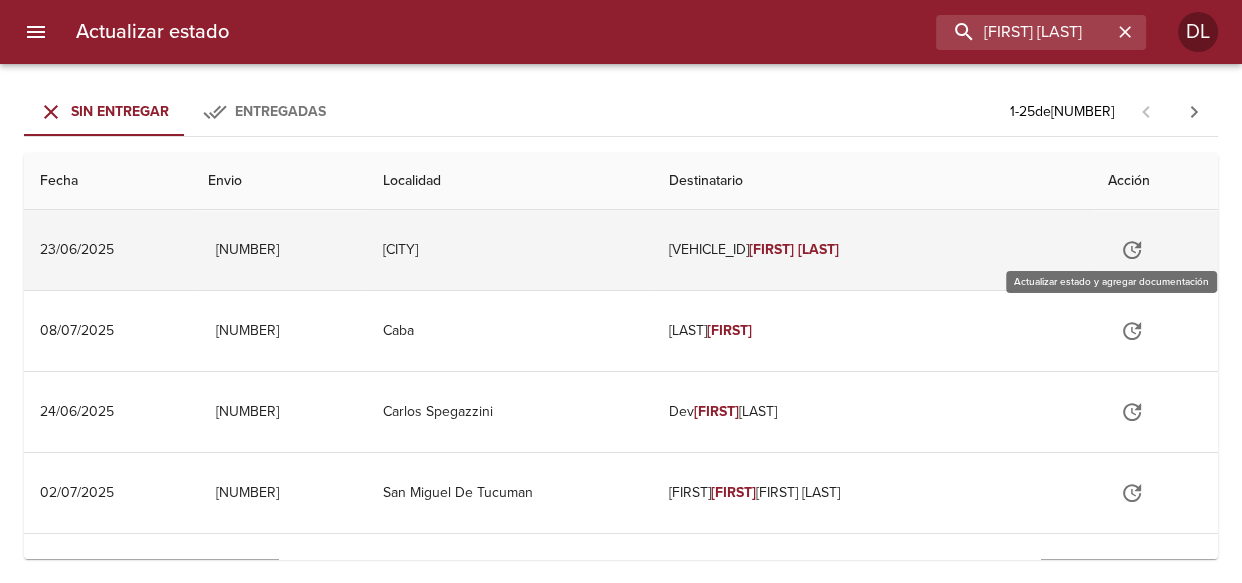 click at bounding box center [1132, 250] 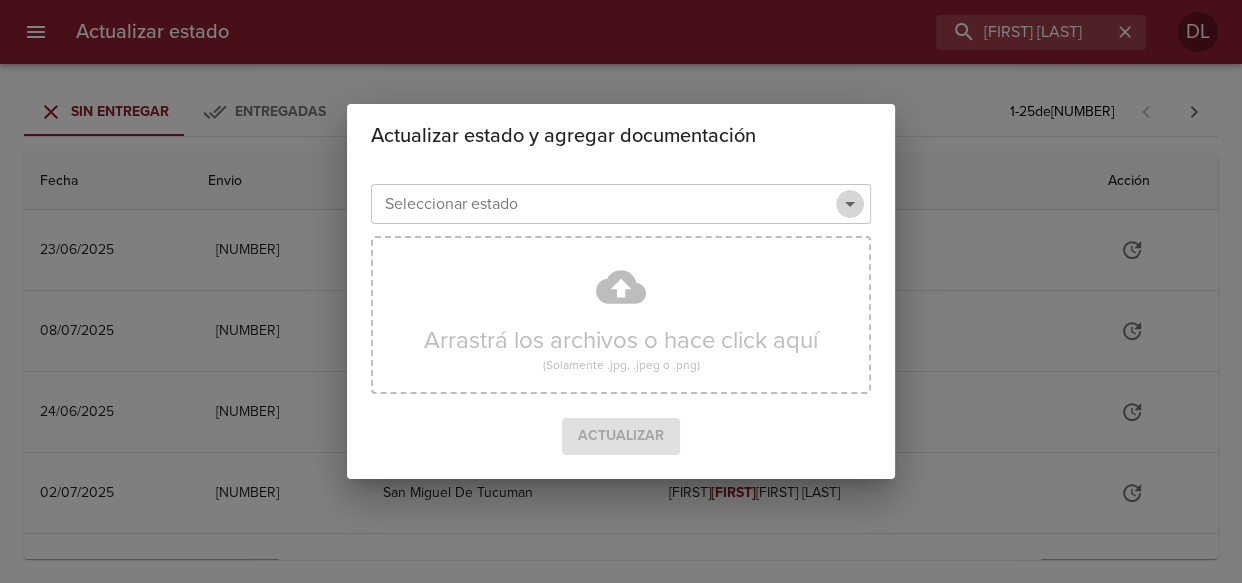 click at bounding box center [850, 204] 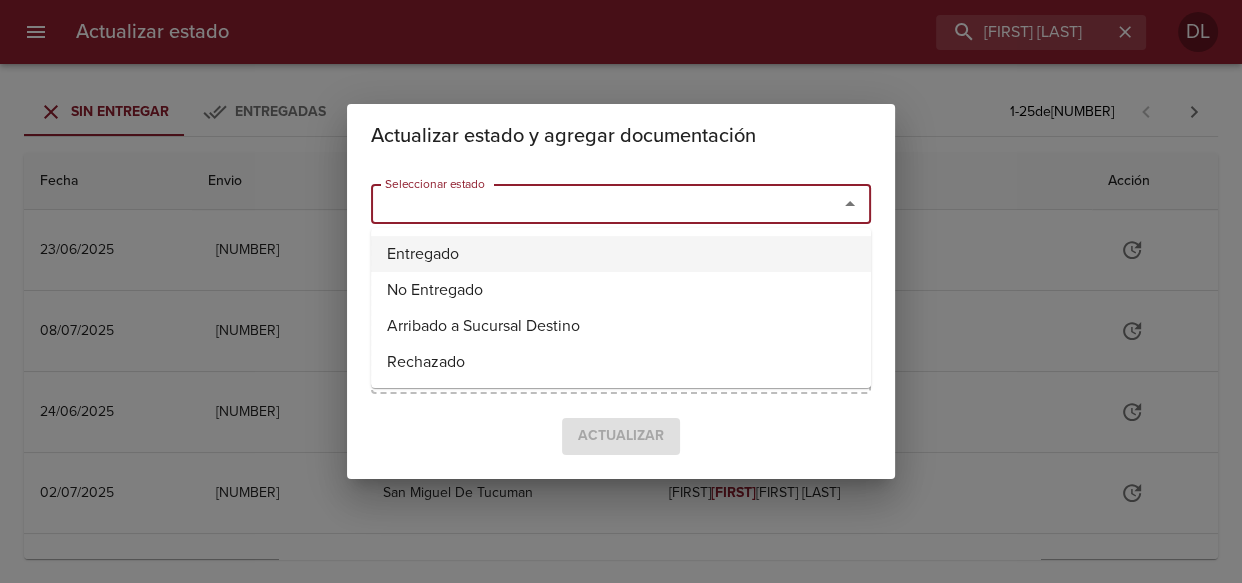 click on "Entregado" at bounding box center [621, 254] 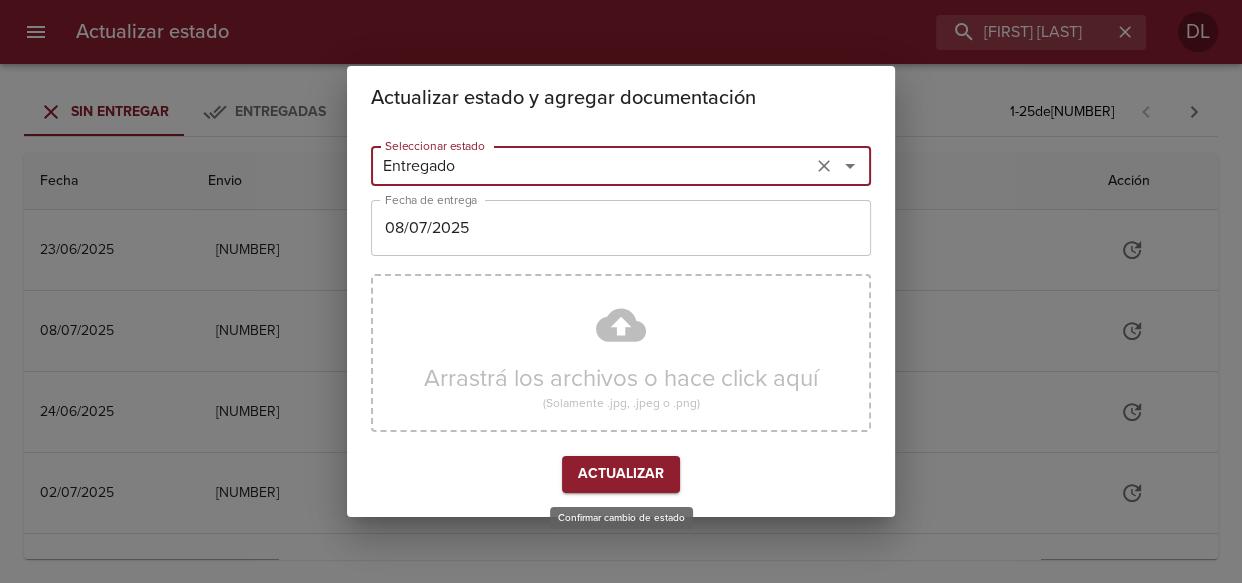 click on "Actualizar" at bounding box center [621, 474] 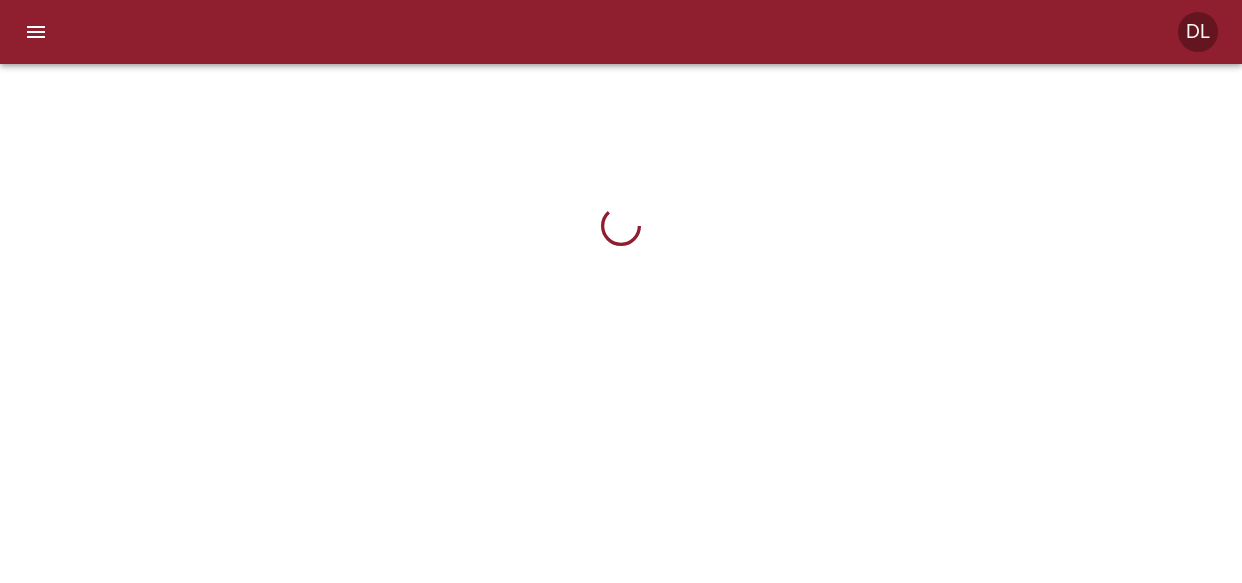 scroll, scrollTop: 0, scrollLeft: 0, axis: both 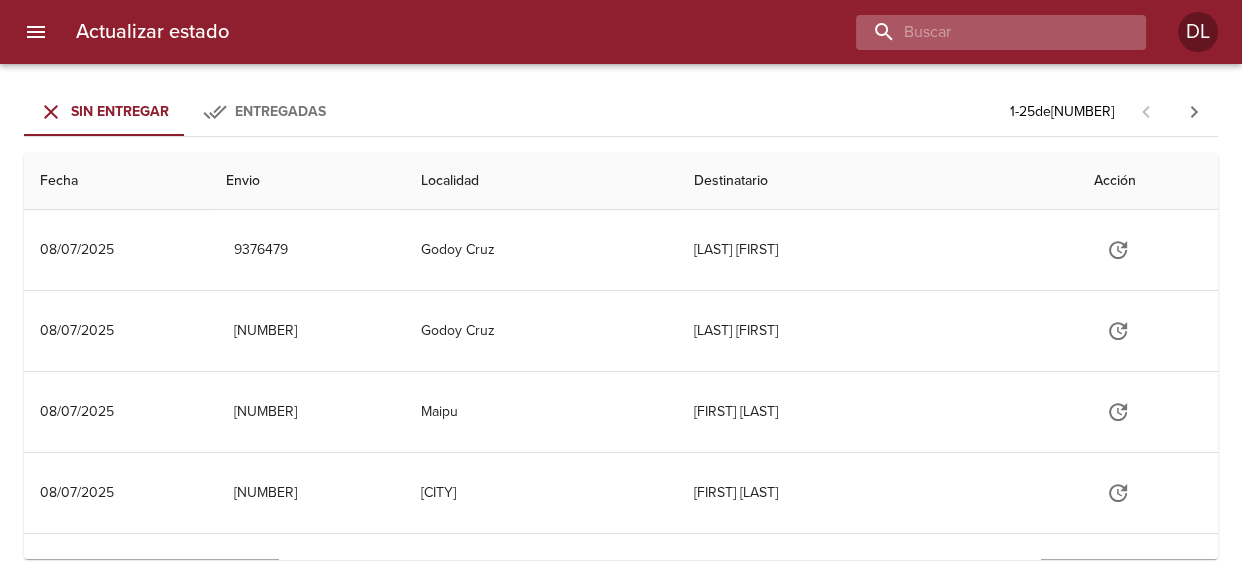 click at bounding box center (984, 32) 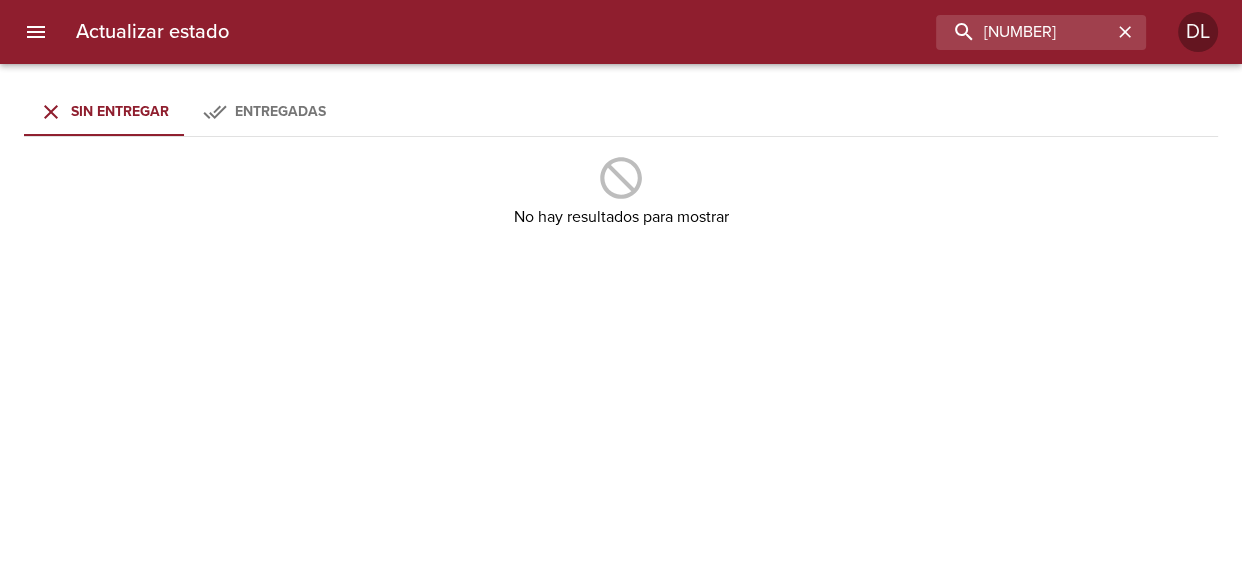 click on "Entregadas" at bounding box center [280, 111] 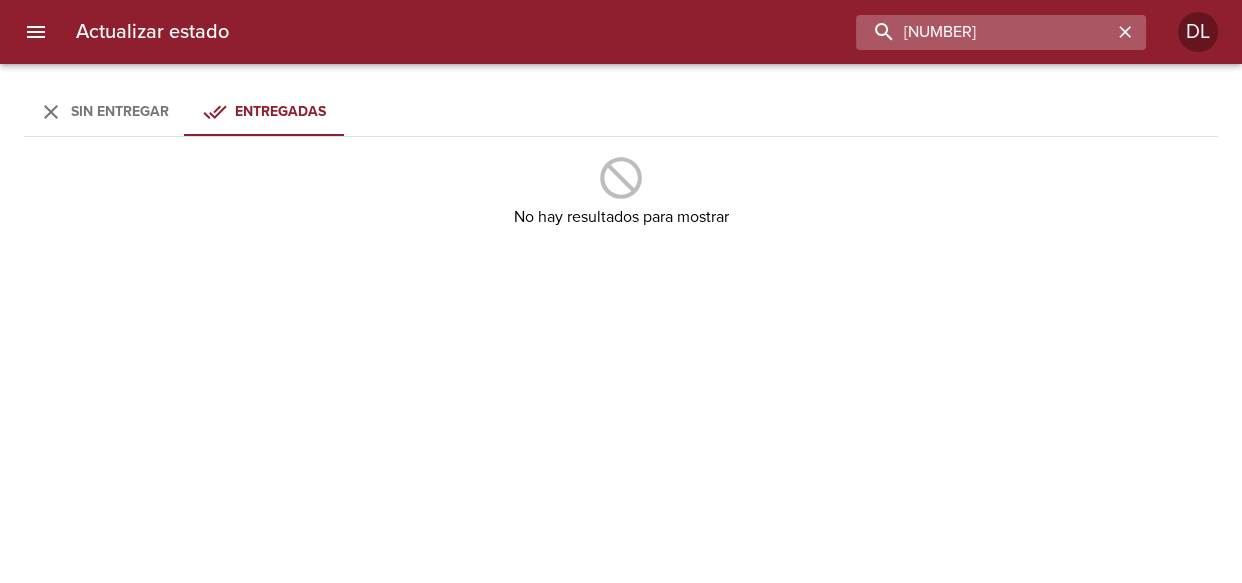 click on "9315449" at bounding box center (984, 32) 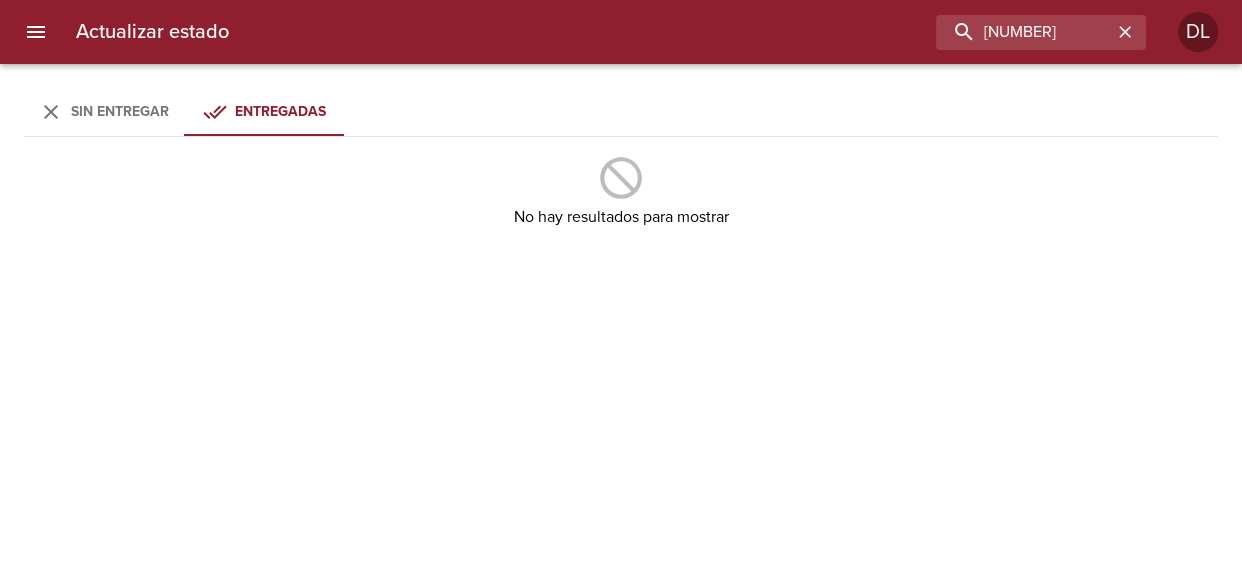 click on "Sin Entregar" at bounding box center [120, 111] 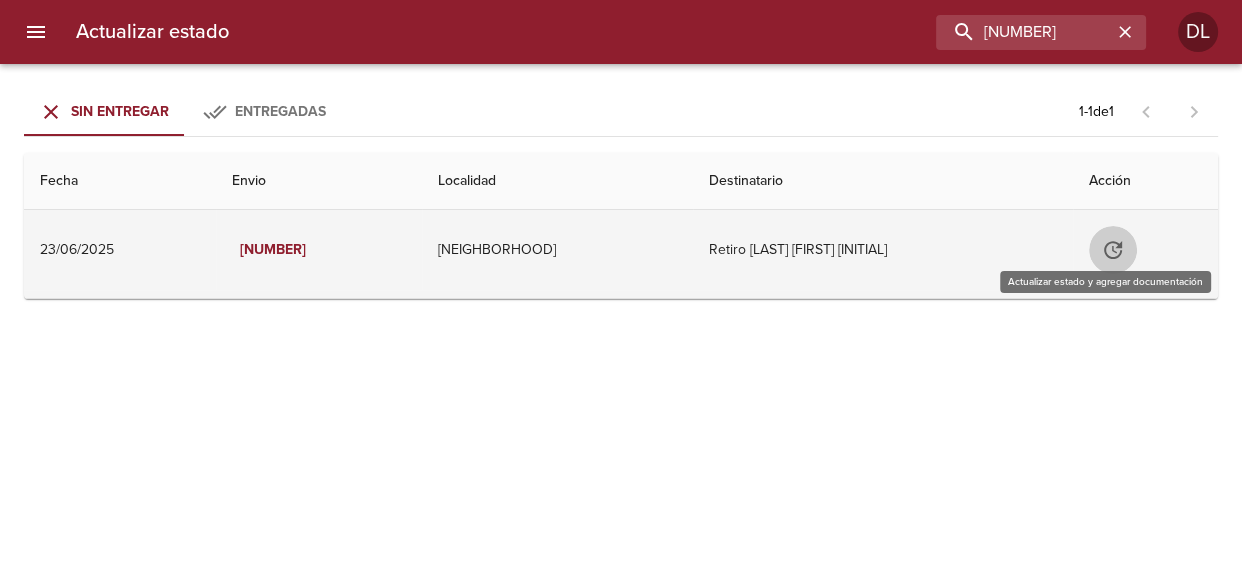click at bounding box center (1113, 250) 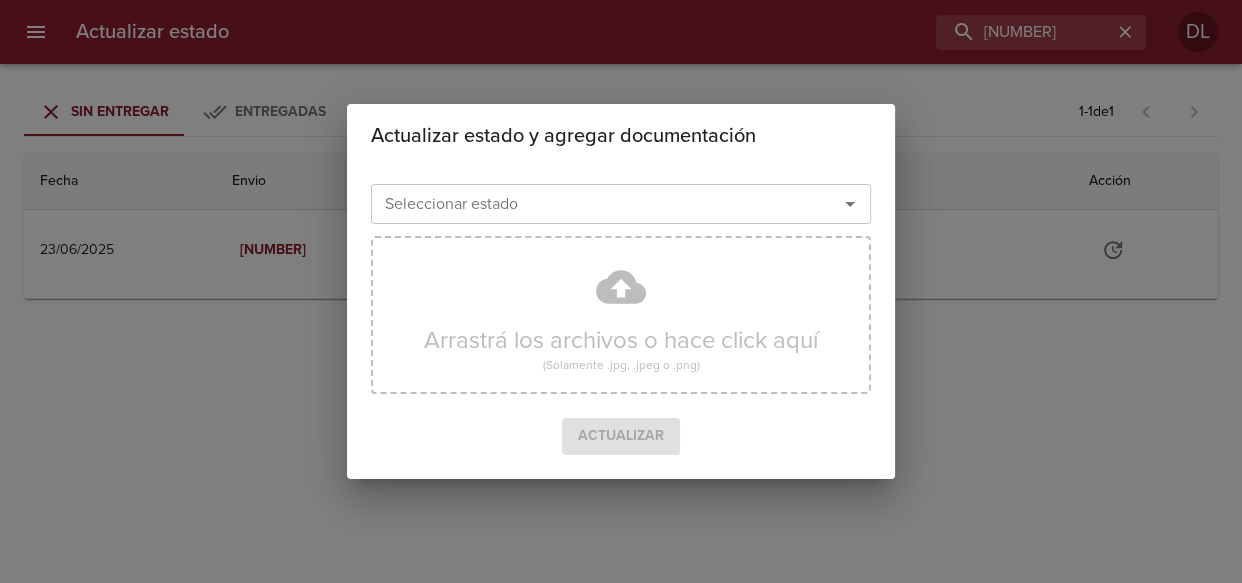 click at bounding box center [850, 204] 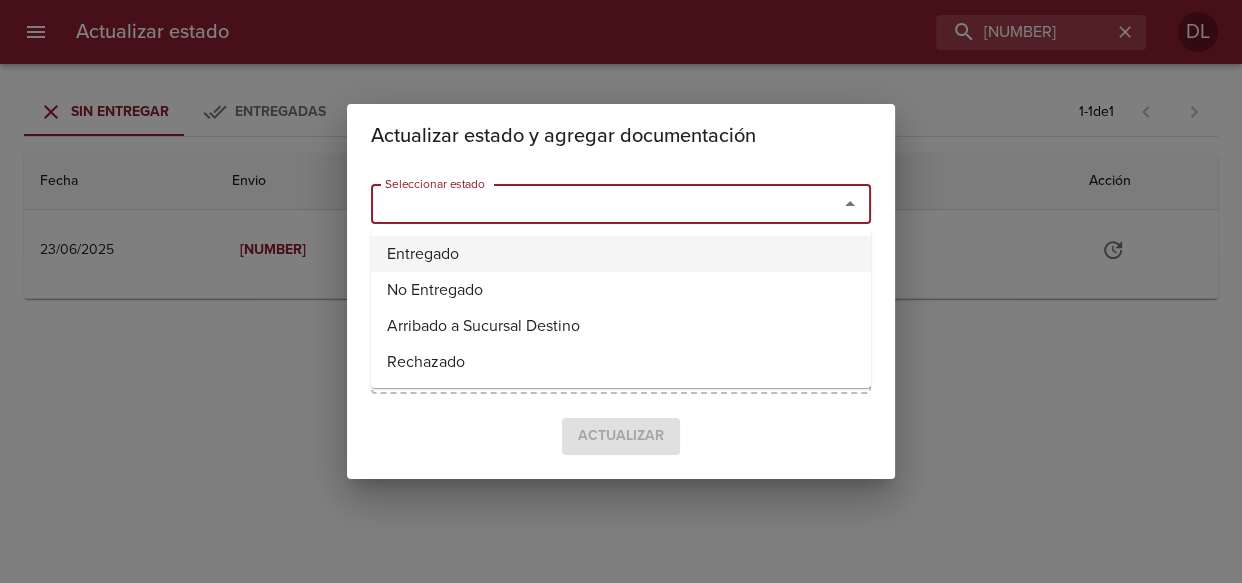 click on "Entregado" at bounding box center [621, 254] 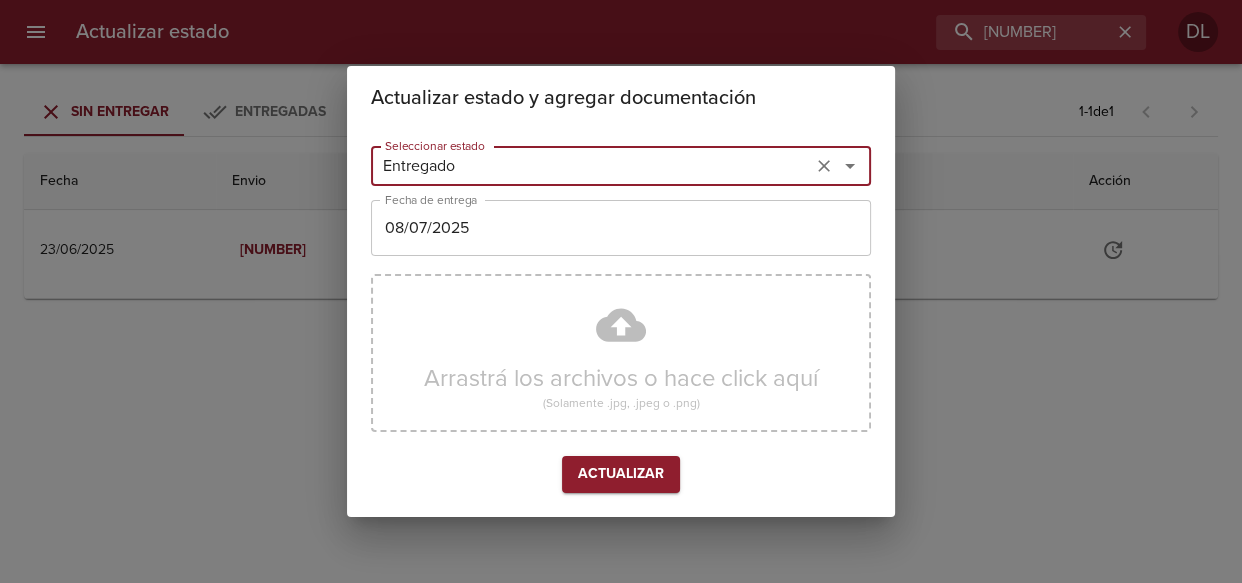 click at bounding box center (850, 166) 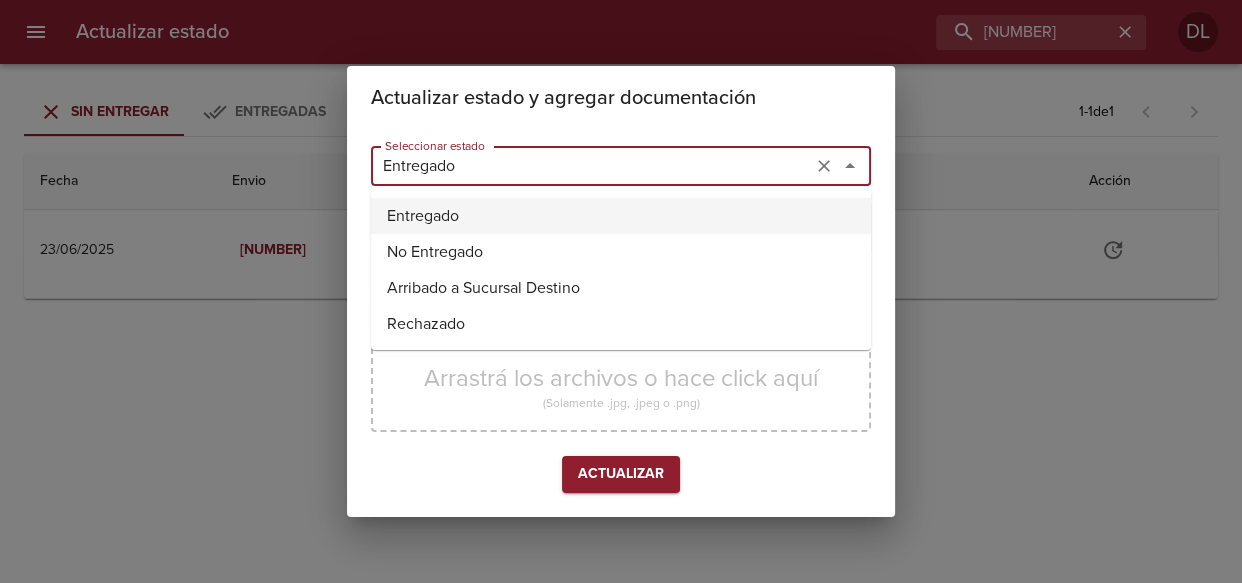 click on "Entregado" at bounding box center [621, 216] 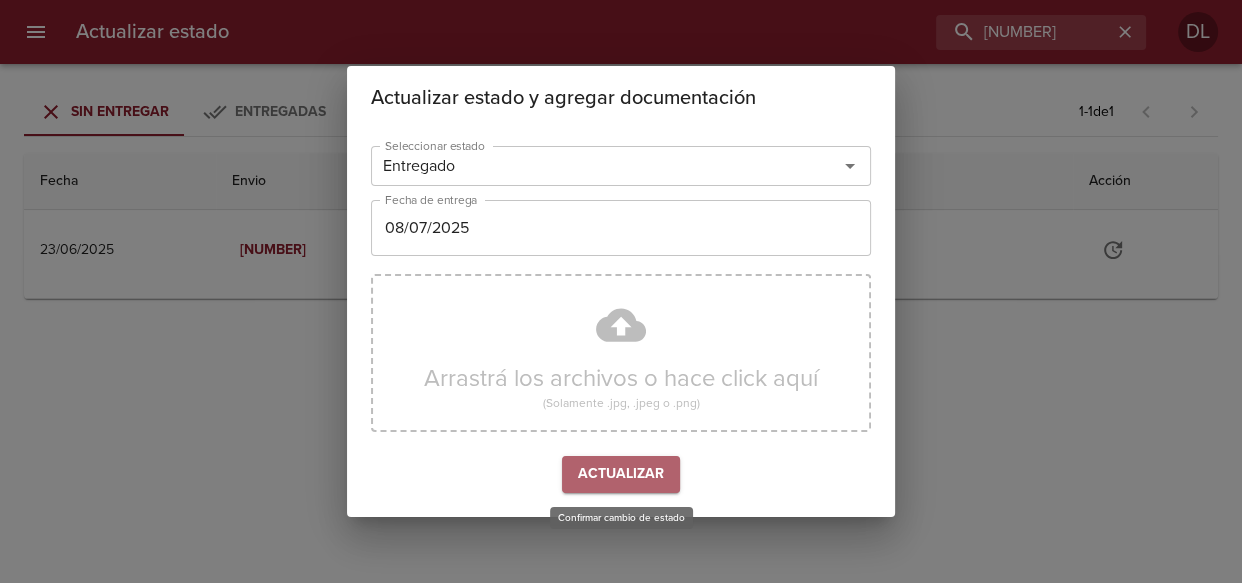 click on "Actualizar" at bounding box center [621, 474] 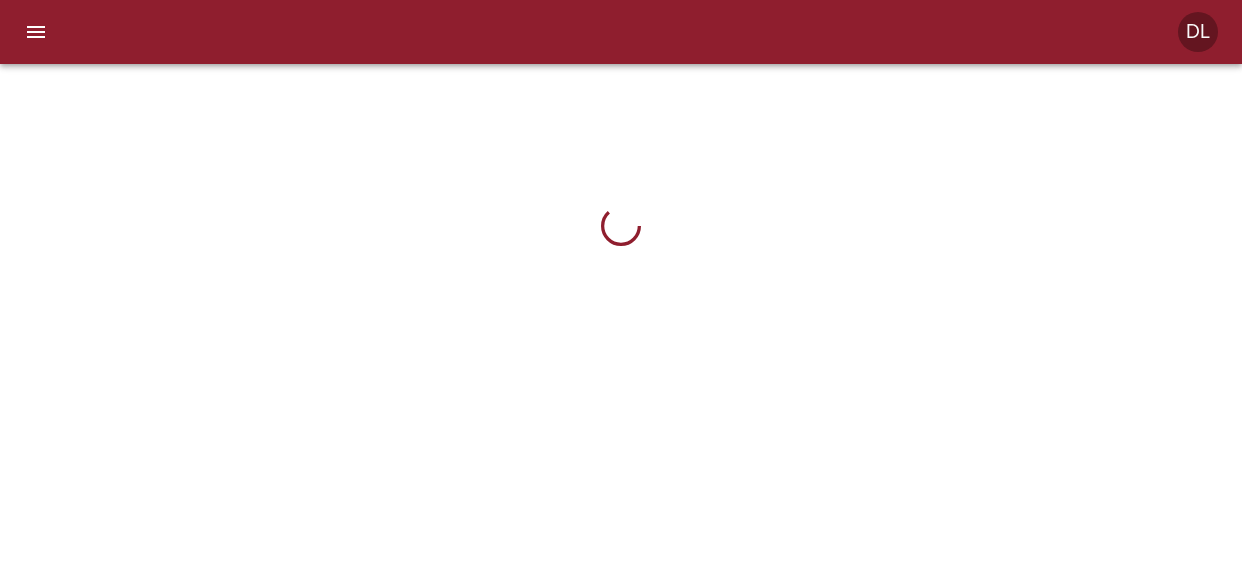 scroll, scrollTop: 0, scrollLeft: 0, axis: both 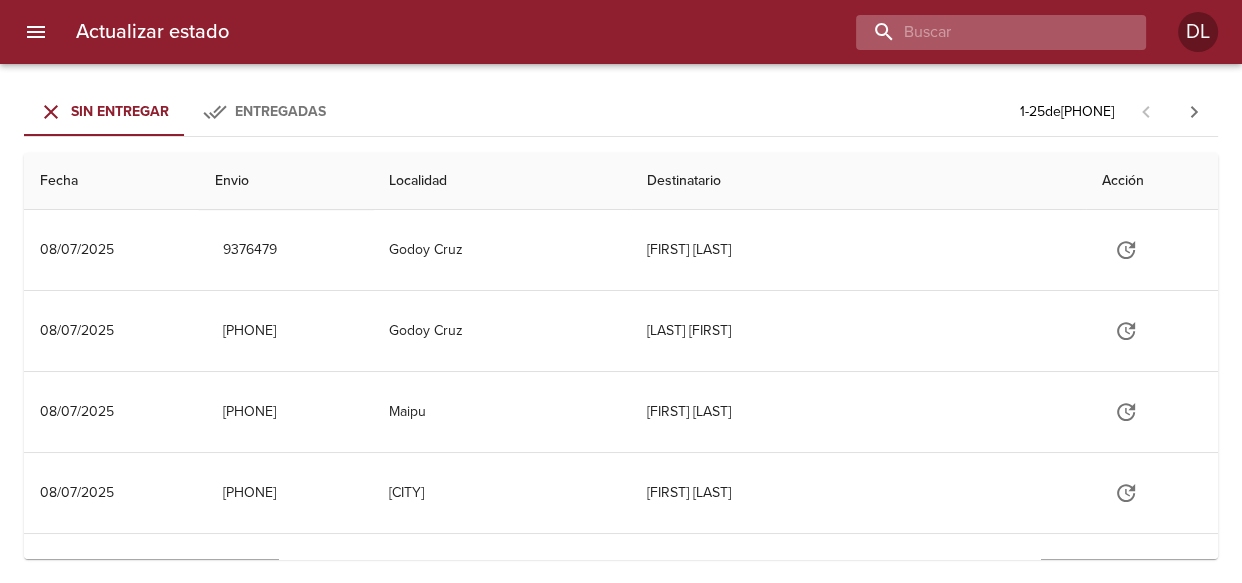 click at bounding box center [984, 32] 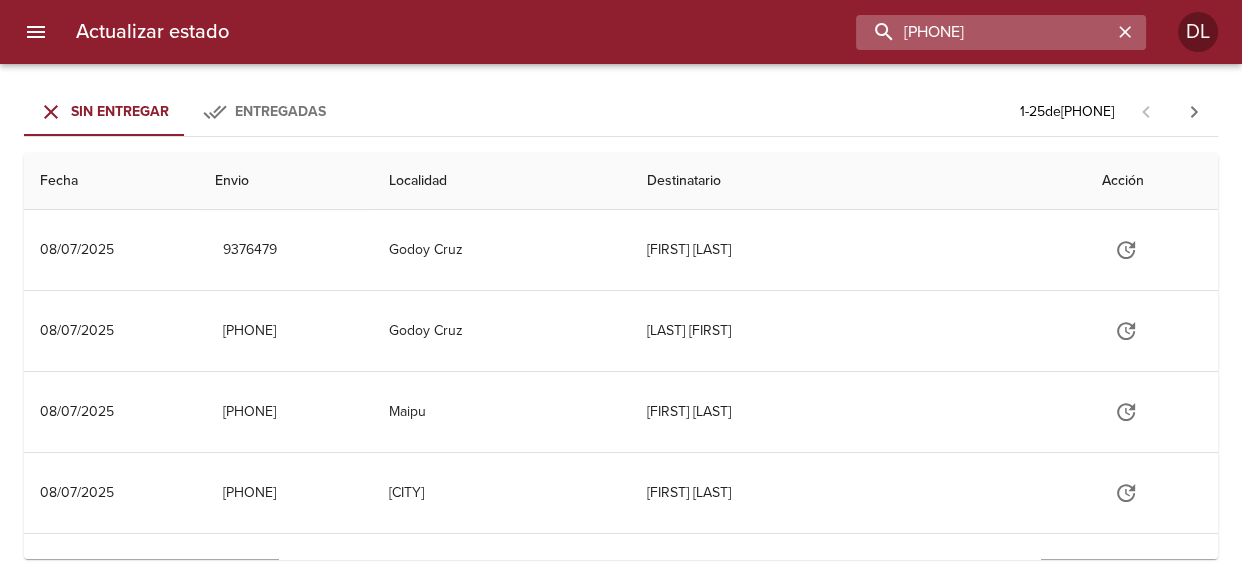 type on "9315412" 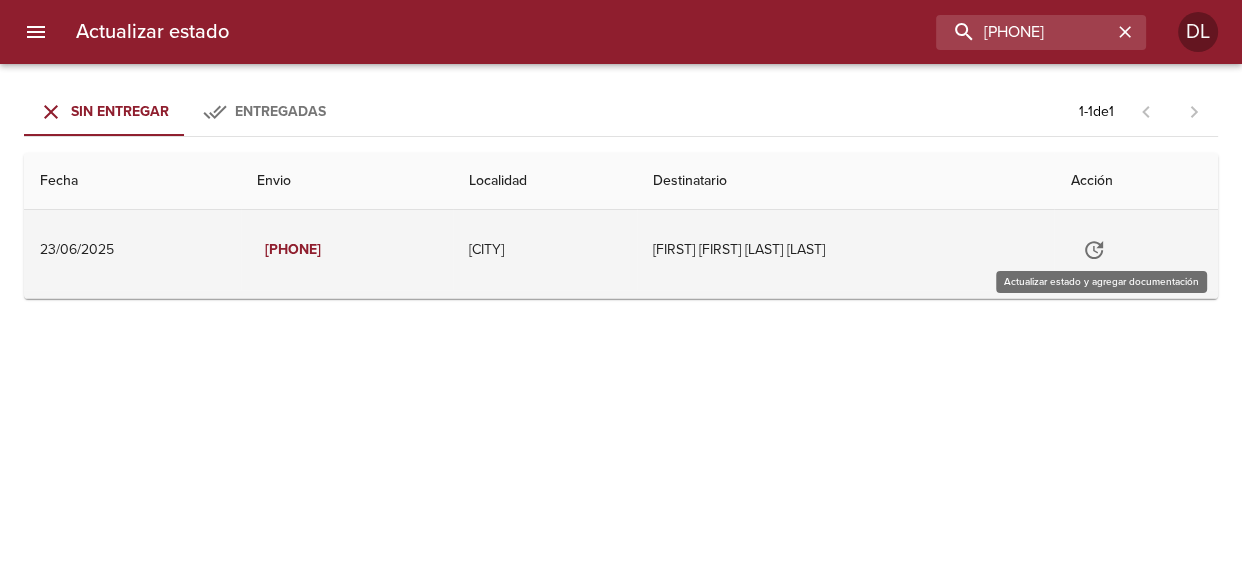 click at bounding box center [1094, 250] 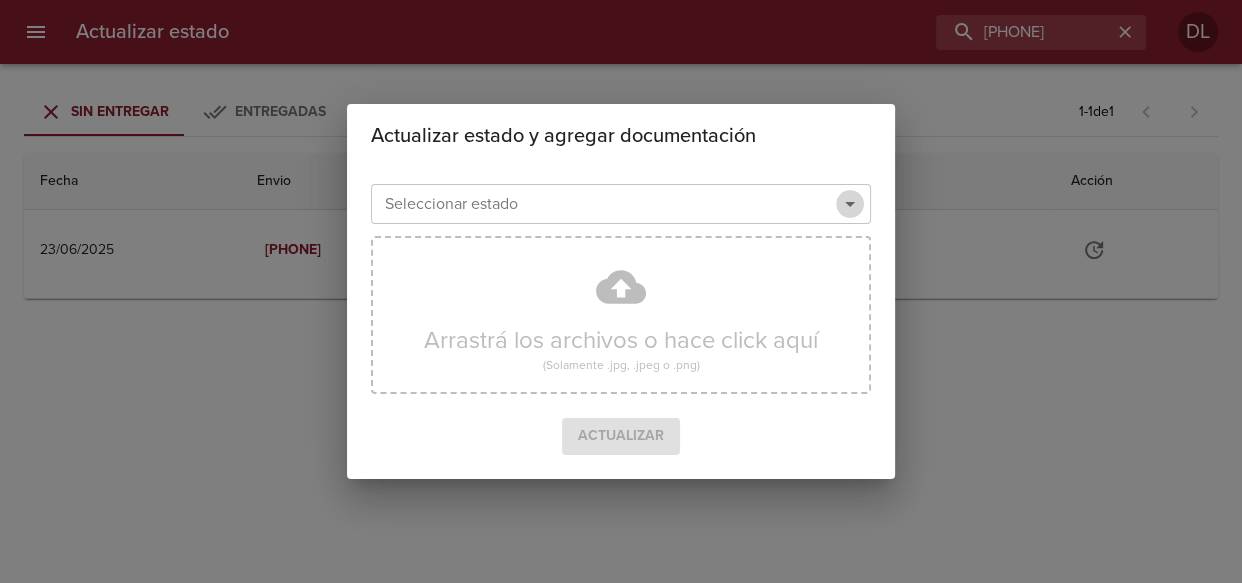 click at bounding box center (850, 204) 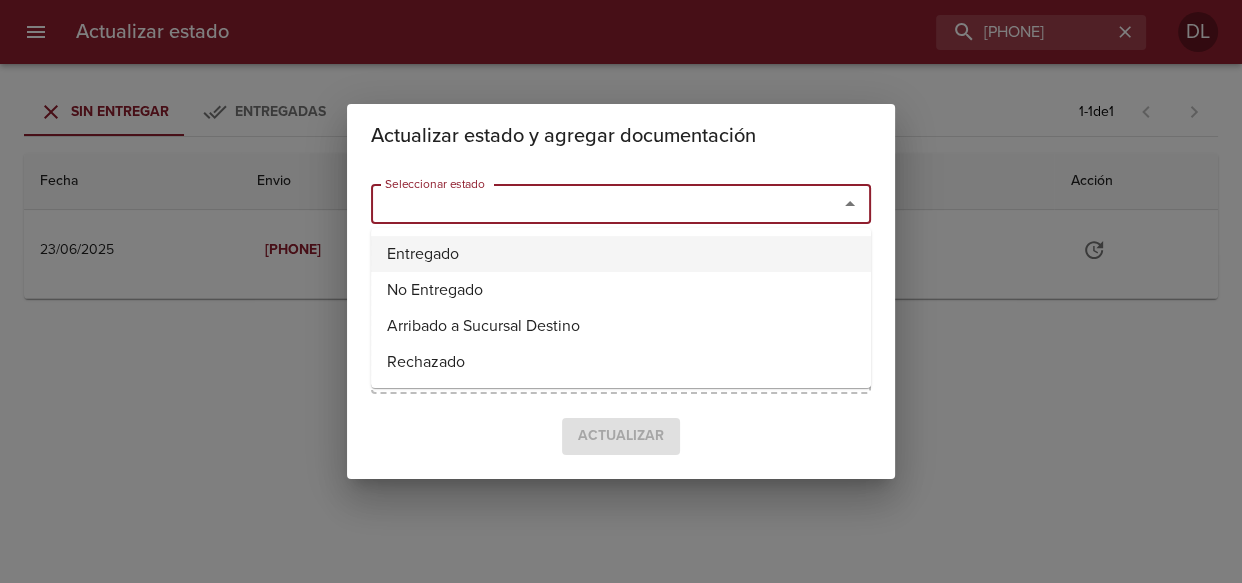 click on "Entregado" at bounding box center (621, 254) 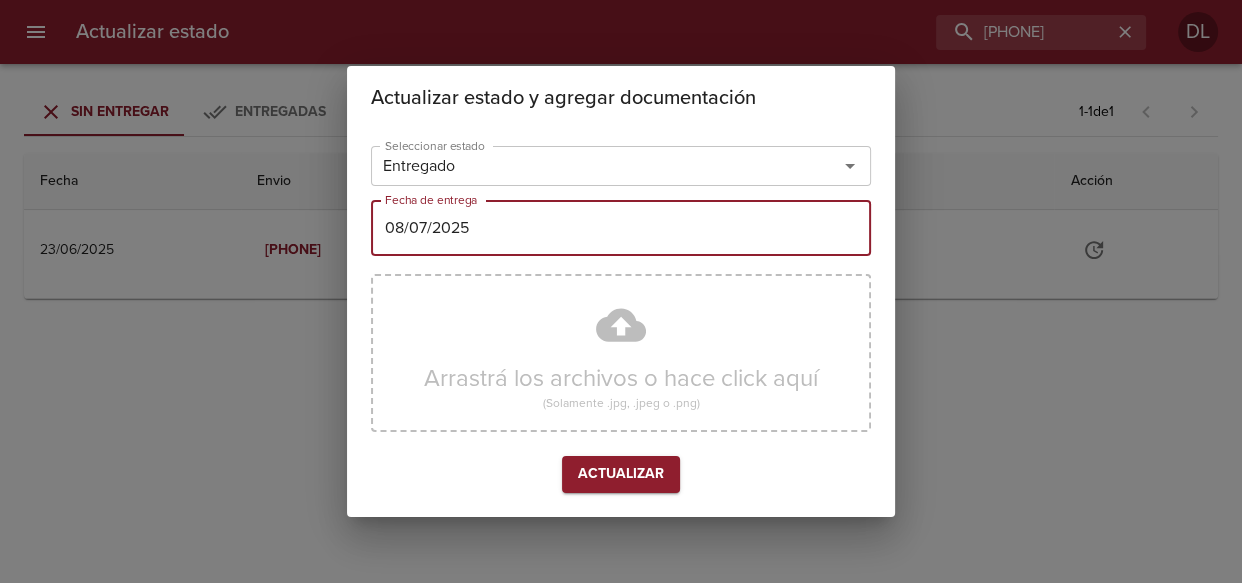 click on "08/07/2025" at bounding box center [621, 228] 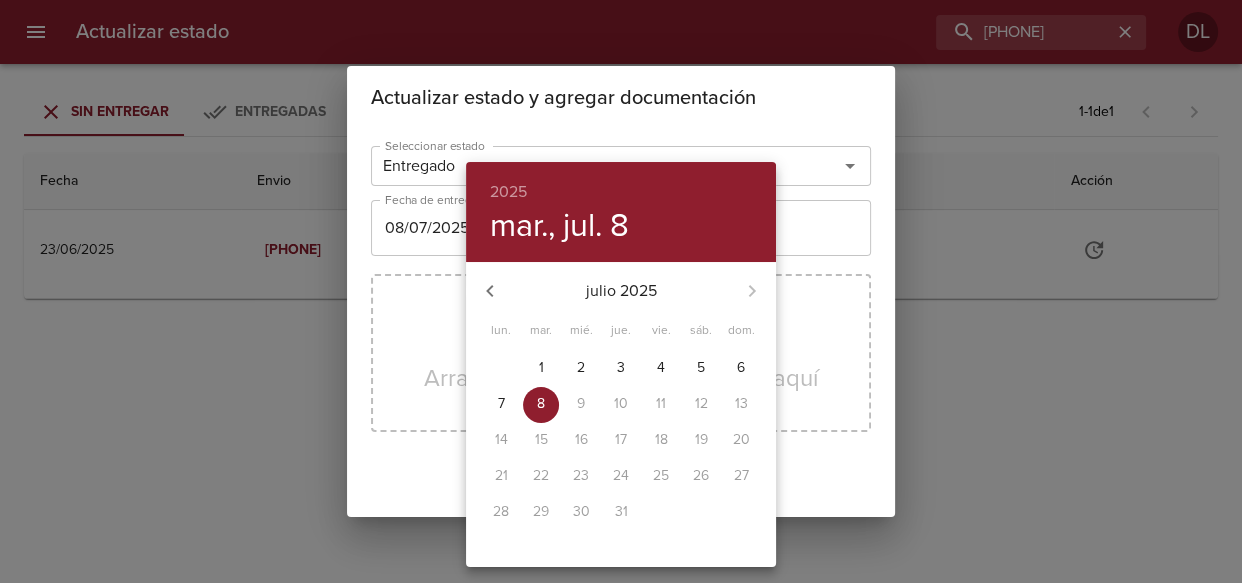 click on "8" at bounding box center [541, 404] 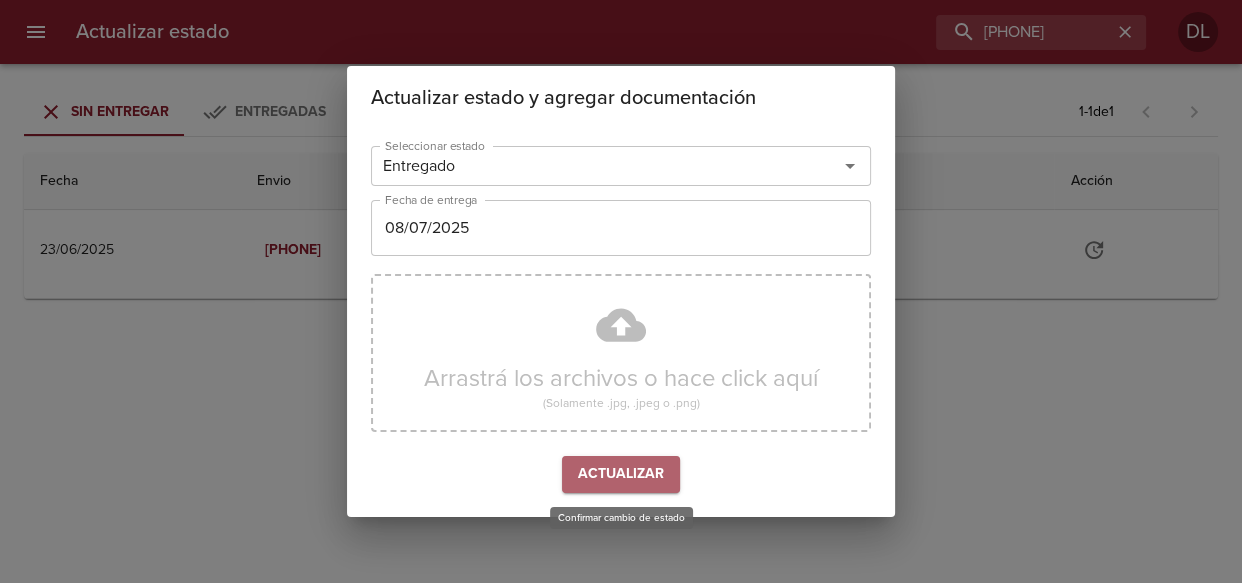 click on "Actualizar" at bounding box center [621, 474] 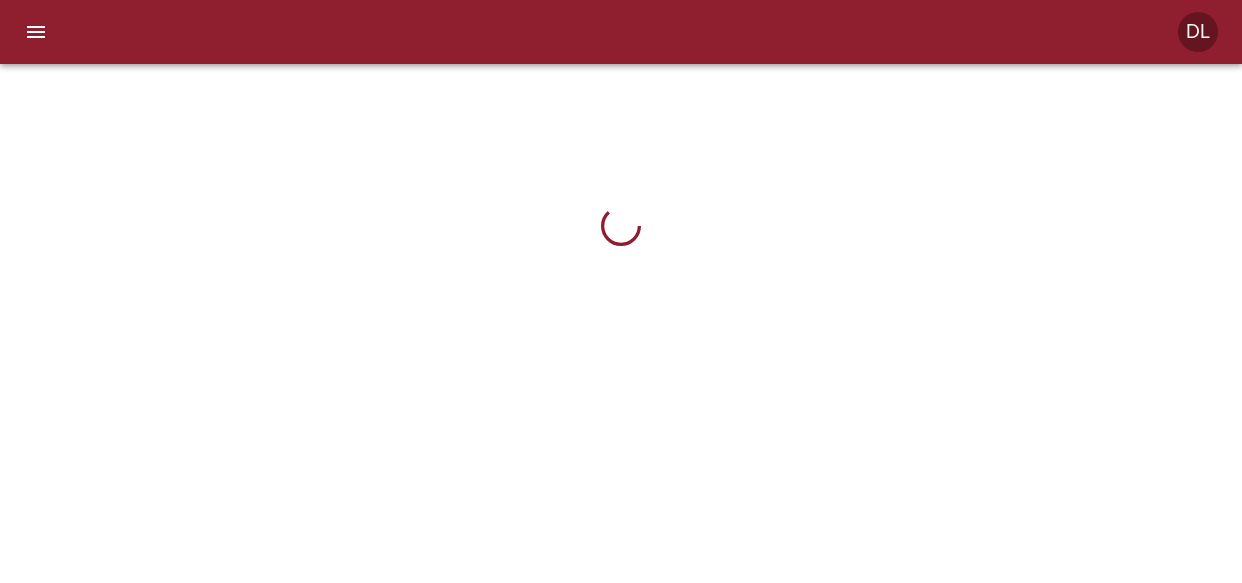 scroll, scrollTop: 0, scrollLeft: 0, axis: both 